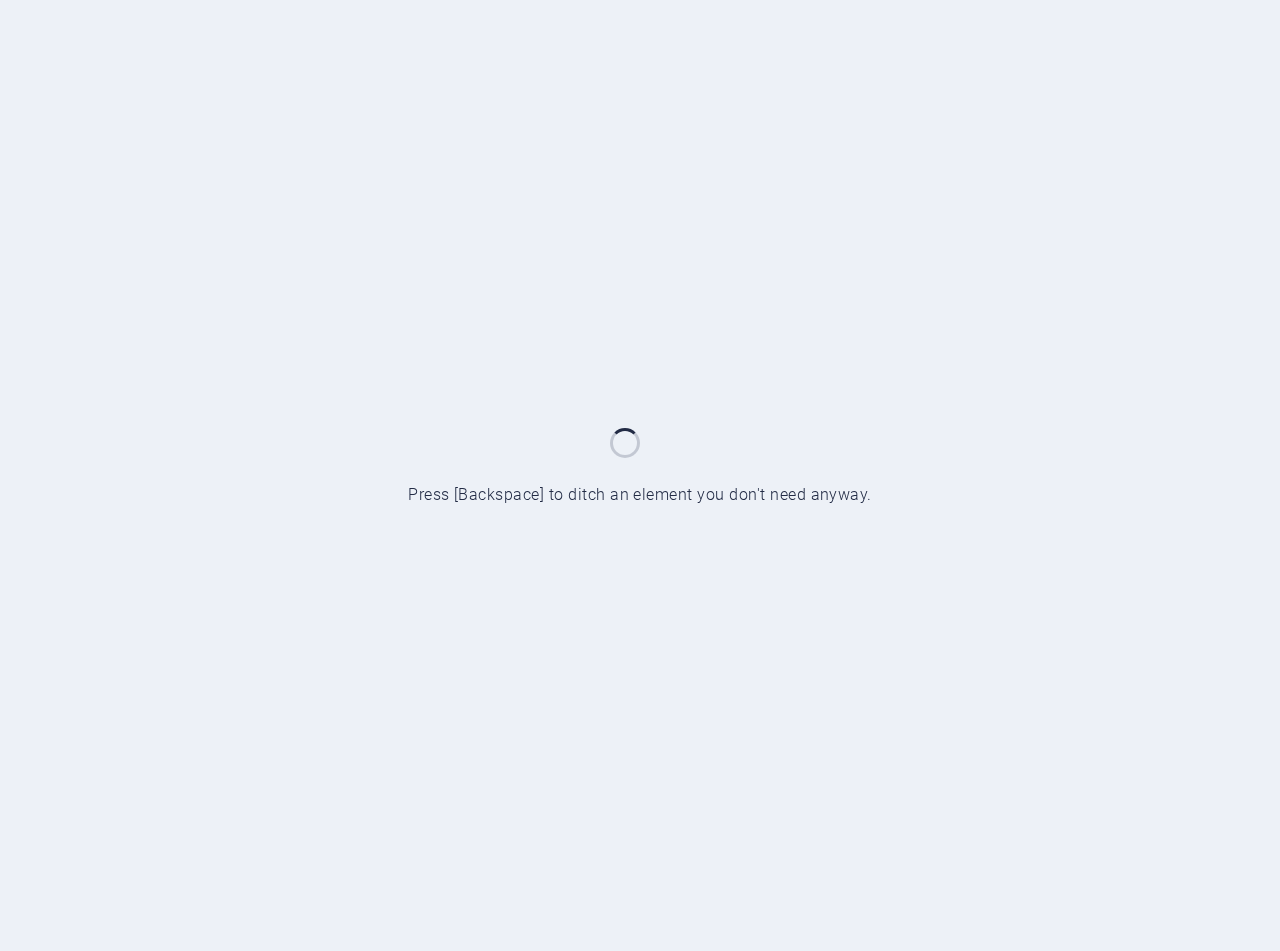 scroll, scrollTop: 0, scrollLeft: 0, axis: both 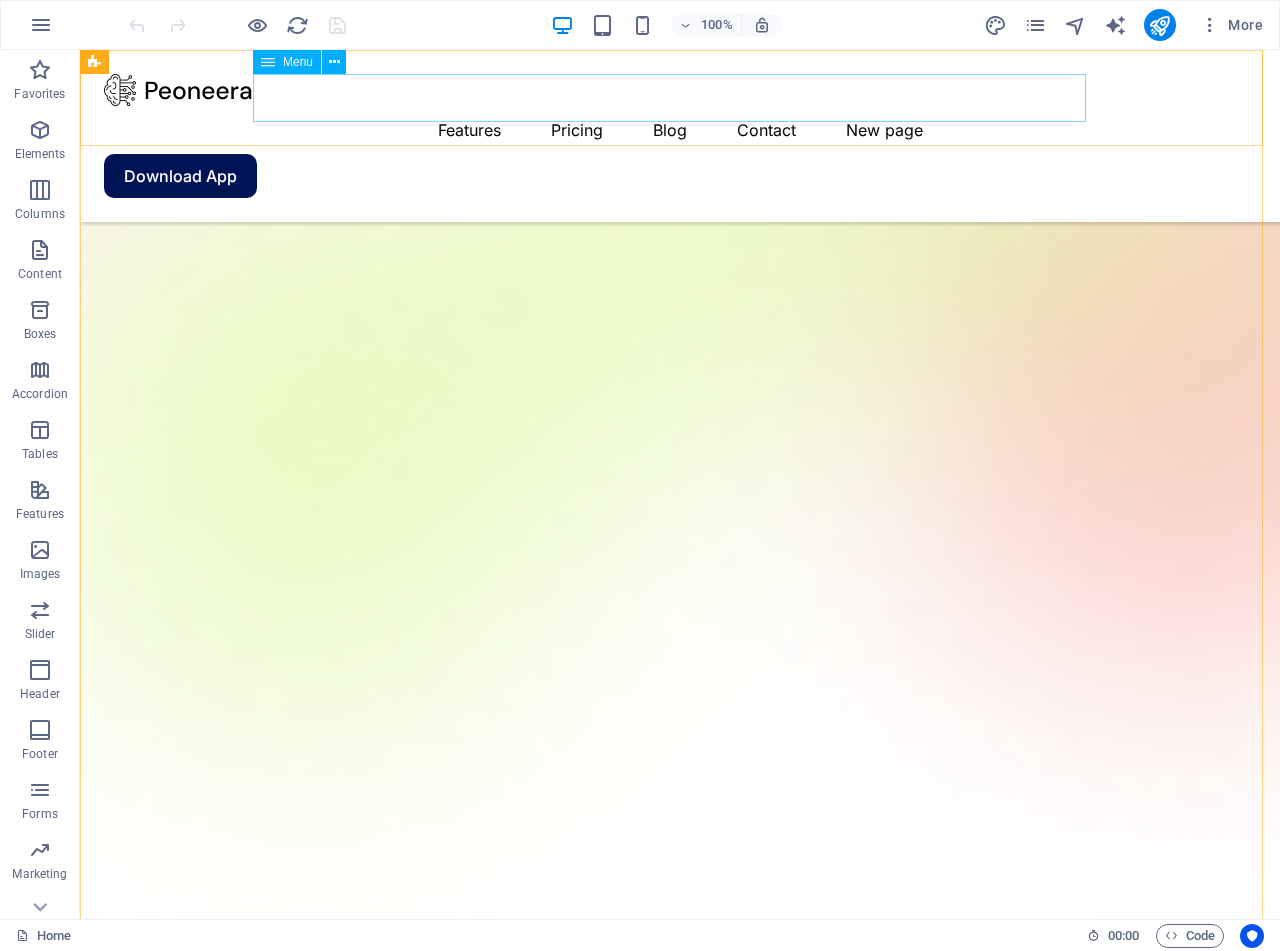 click on "Features Pricing Blog Contact New page" at bounding box center [680, 130] 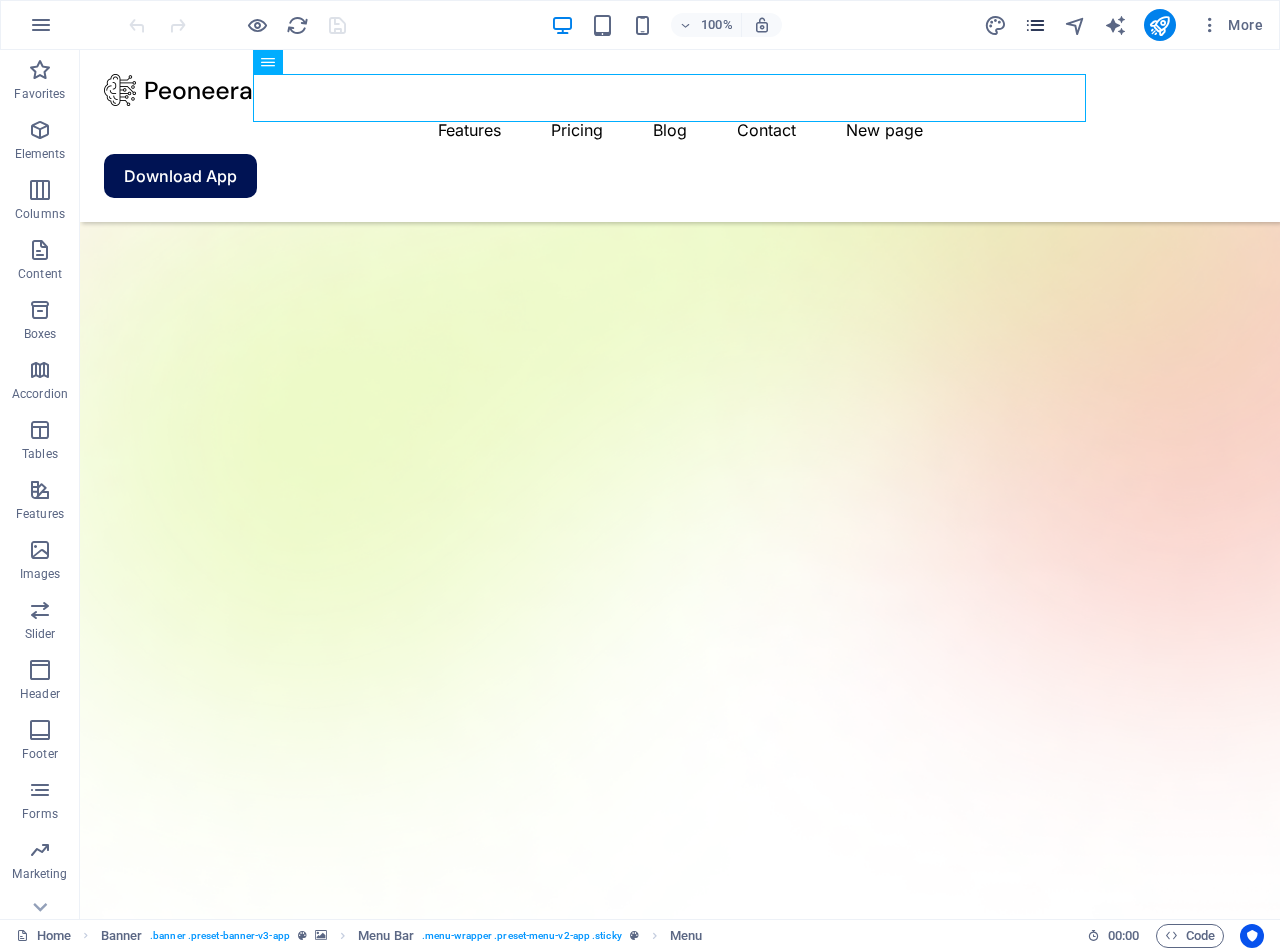 click at bounding box center [1035, 25] 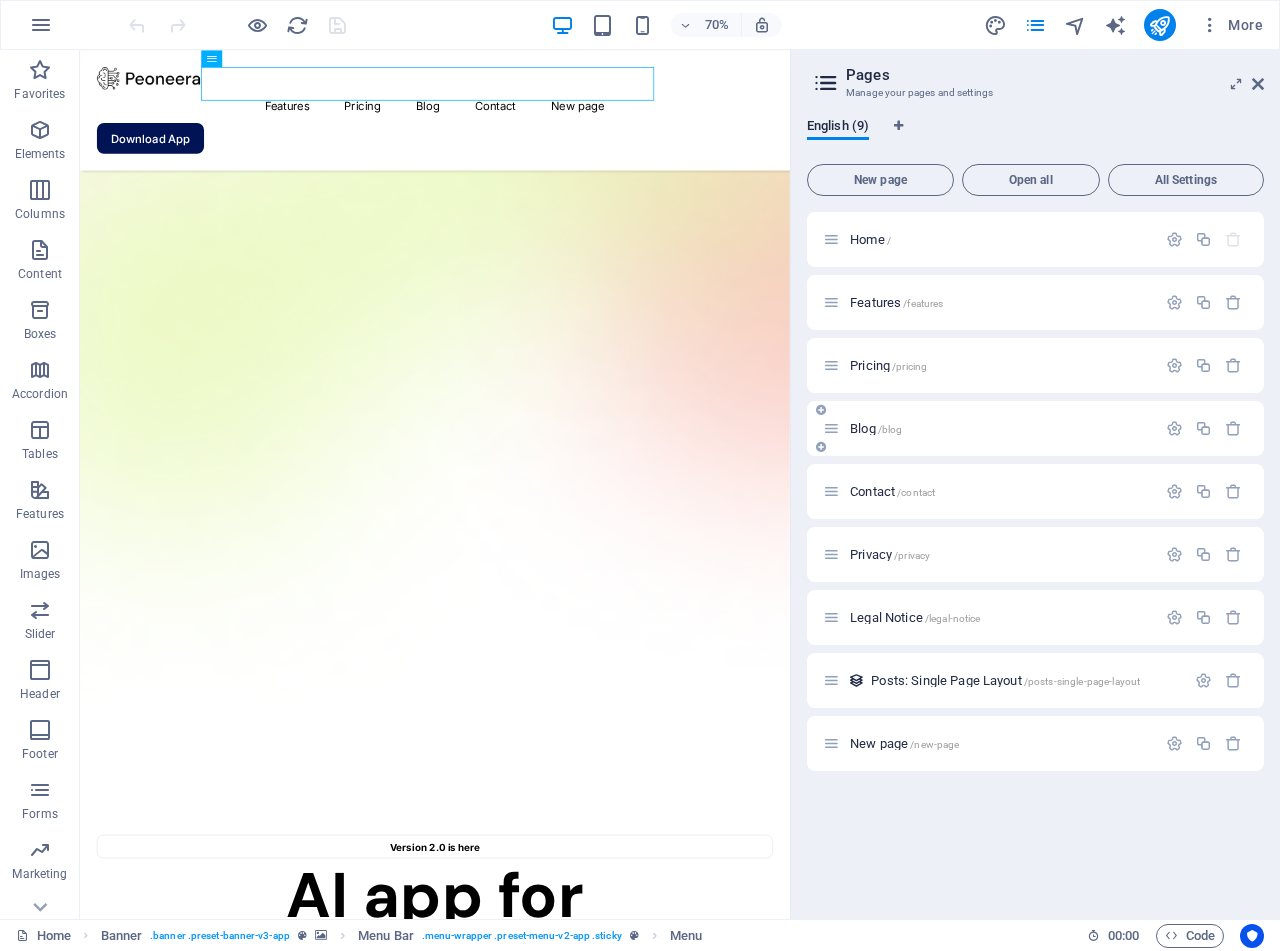 click on "Blog /blog" at bounding box center [876, 428] 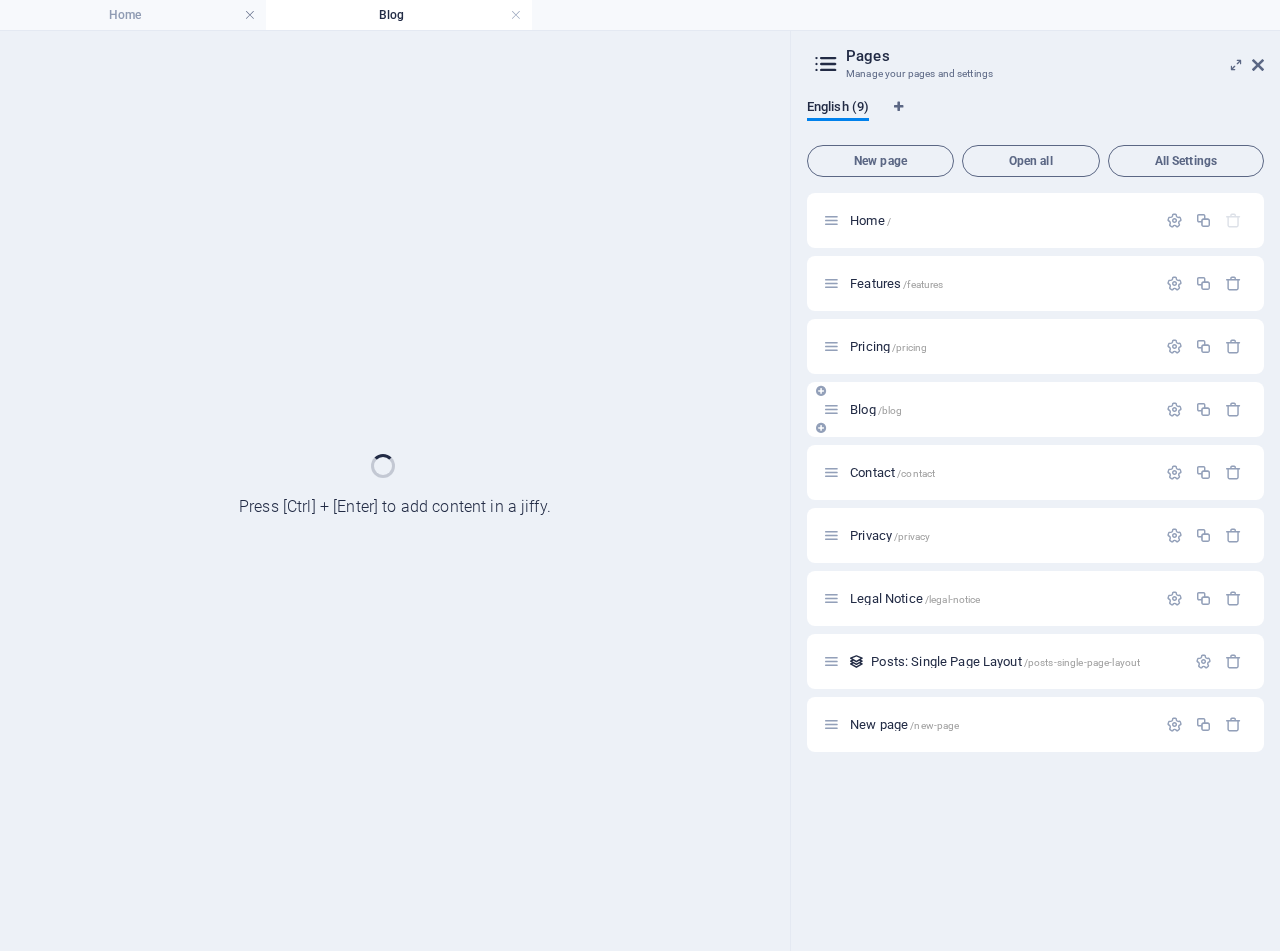 scroll, scrollTop: 0, scrollLeft: 0, axis: both 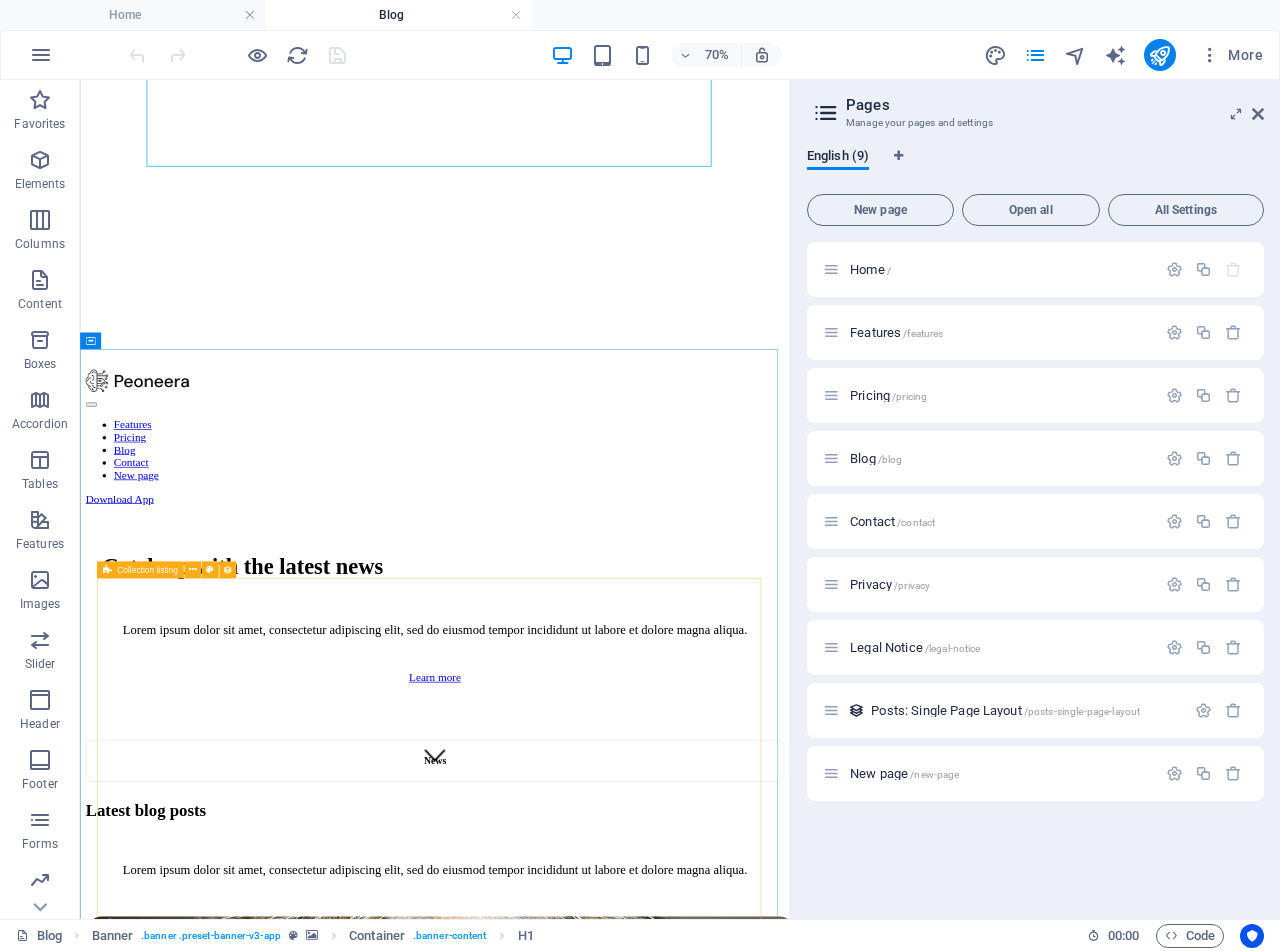 click on "Collection listing" at bounding box center [147, 570] 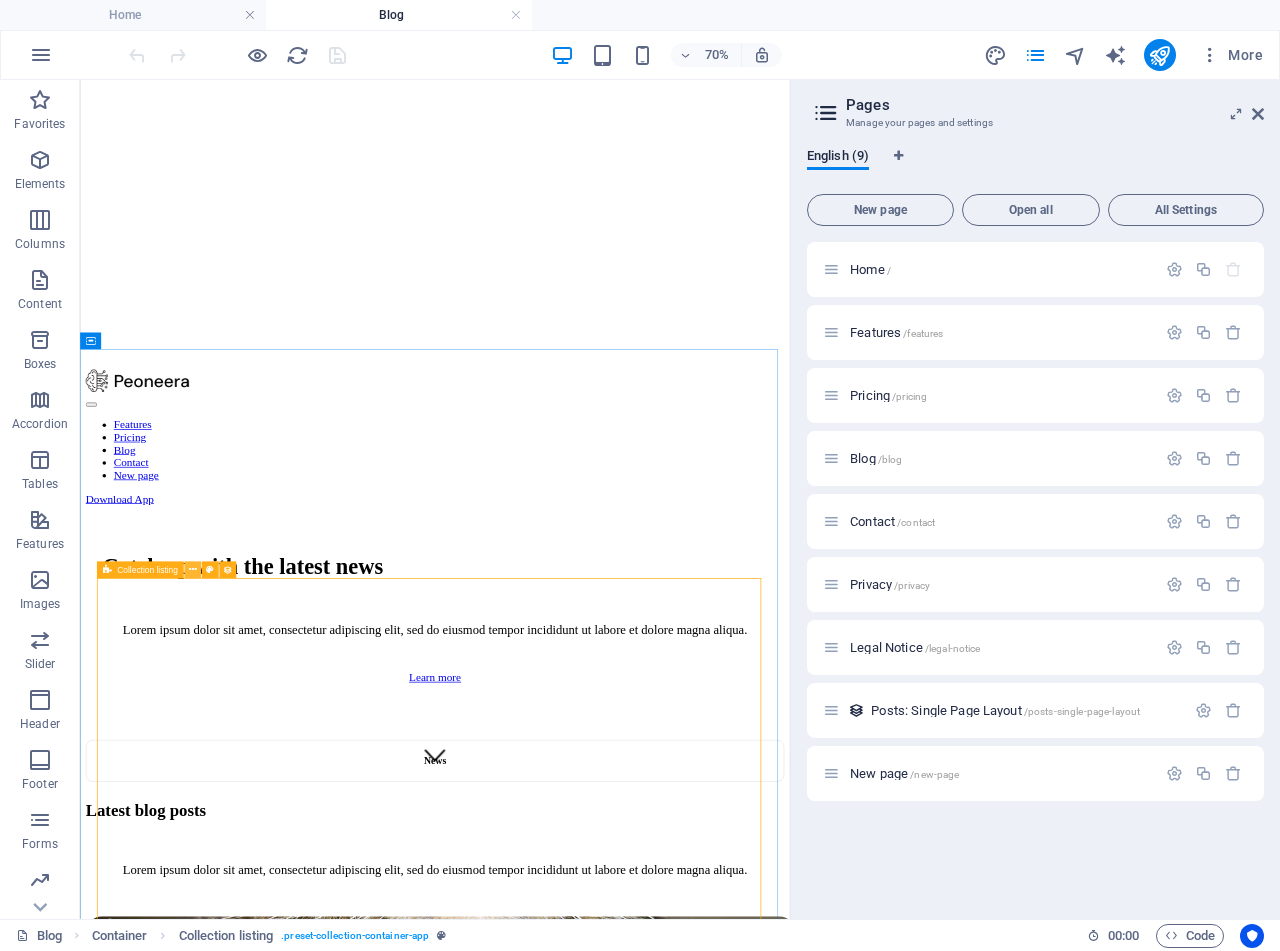 click at bounding box center (193, 570) 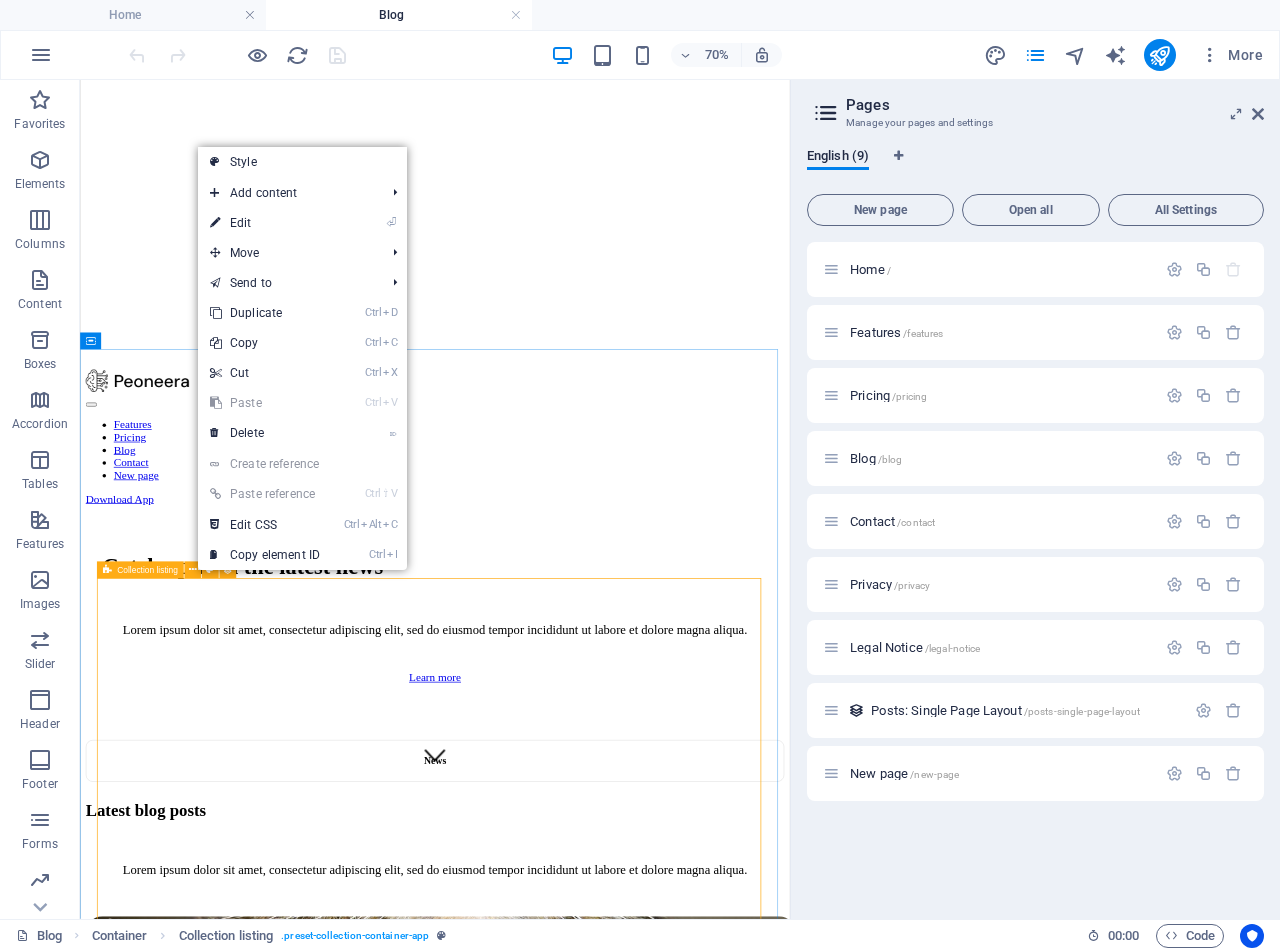 click on "Collection listing" at bounding box center (147, 570) 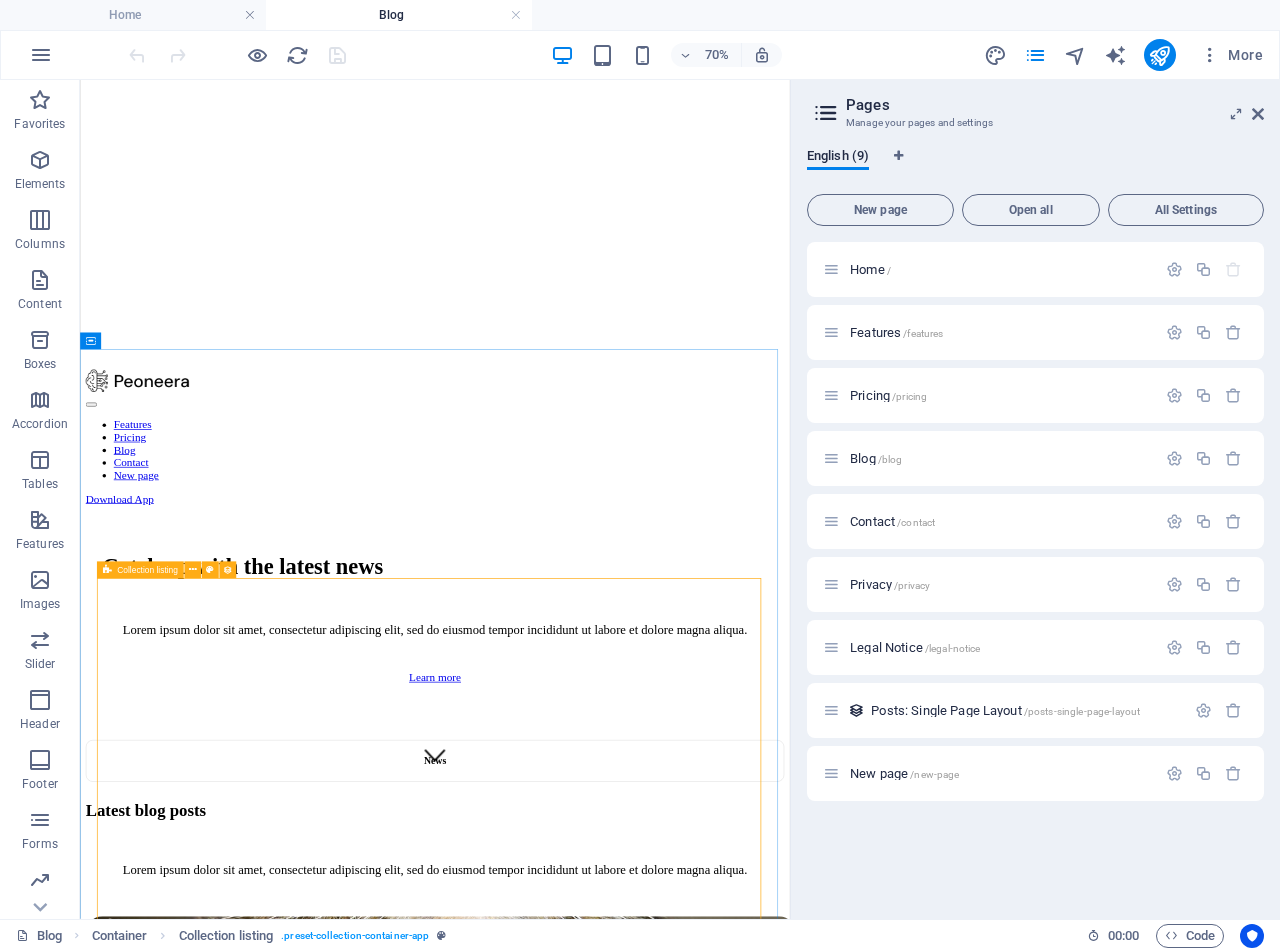 click at bounding box center [106, 570] 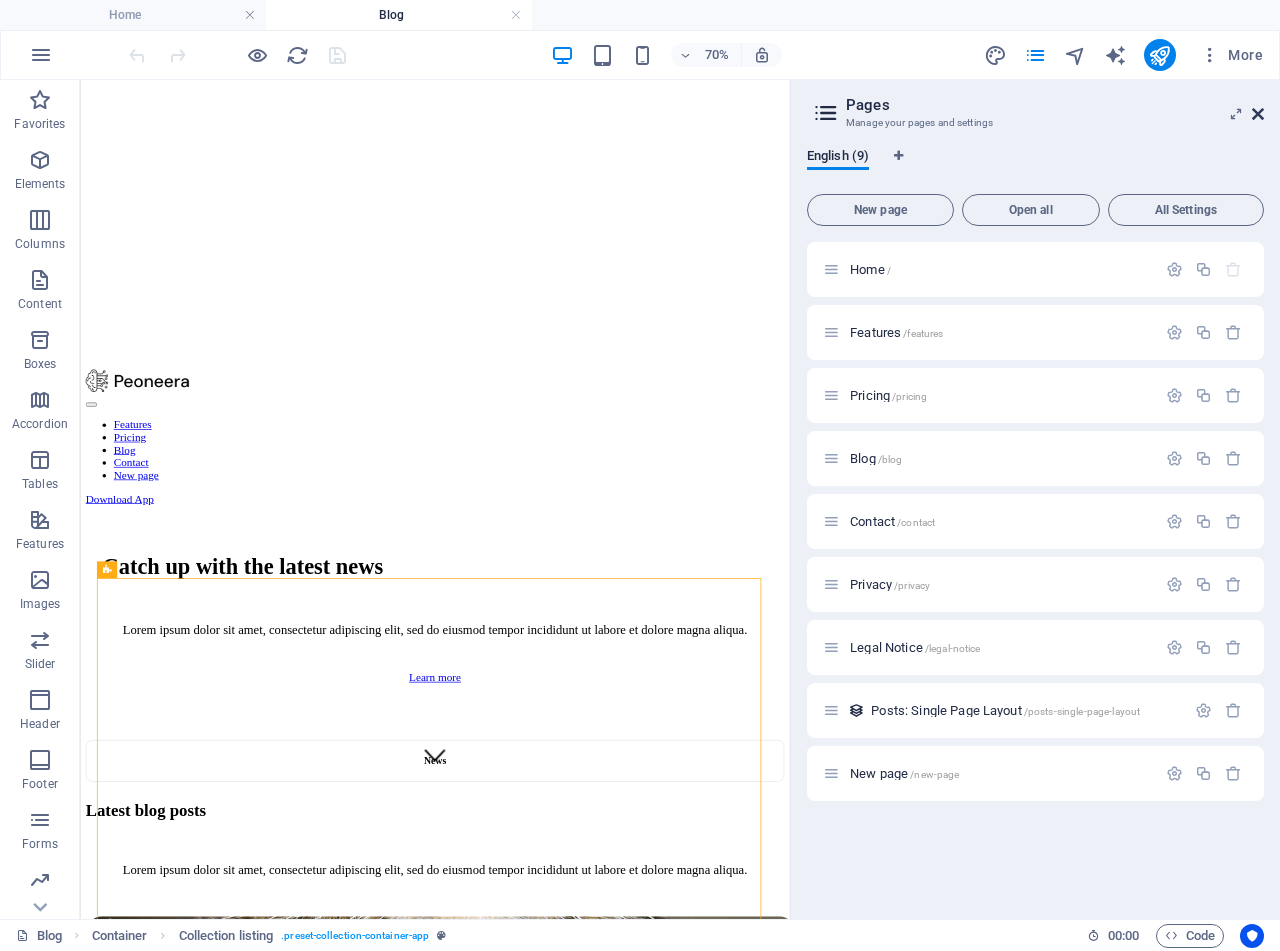drag, startPoint x: 1261, startPoint y: 119, endPoint x: 448, endPoint y: 681, distance: 988.3385 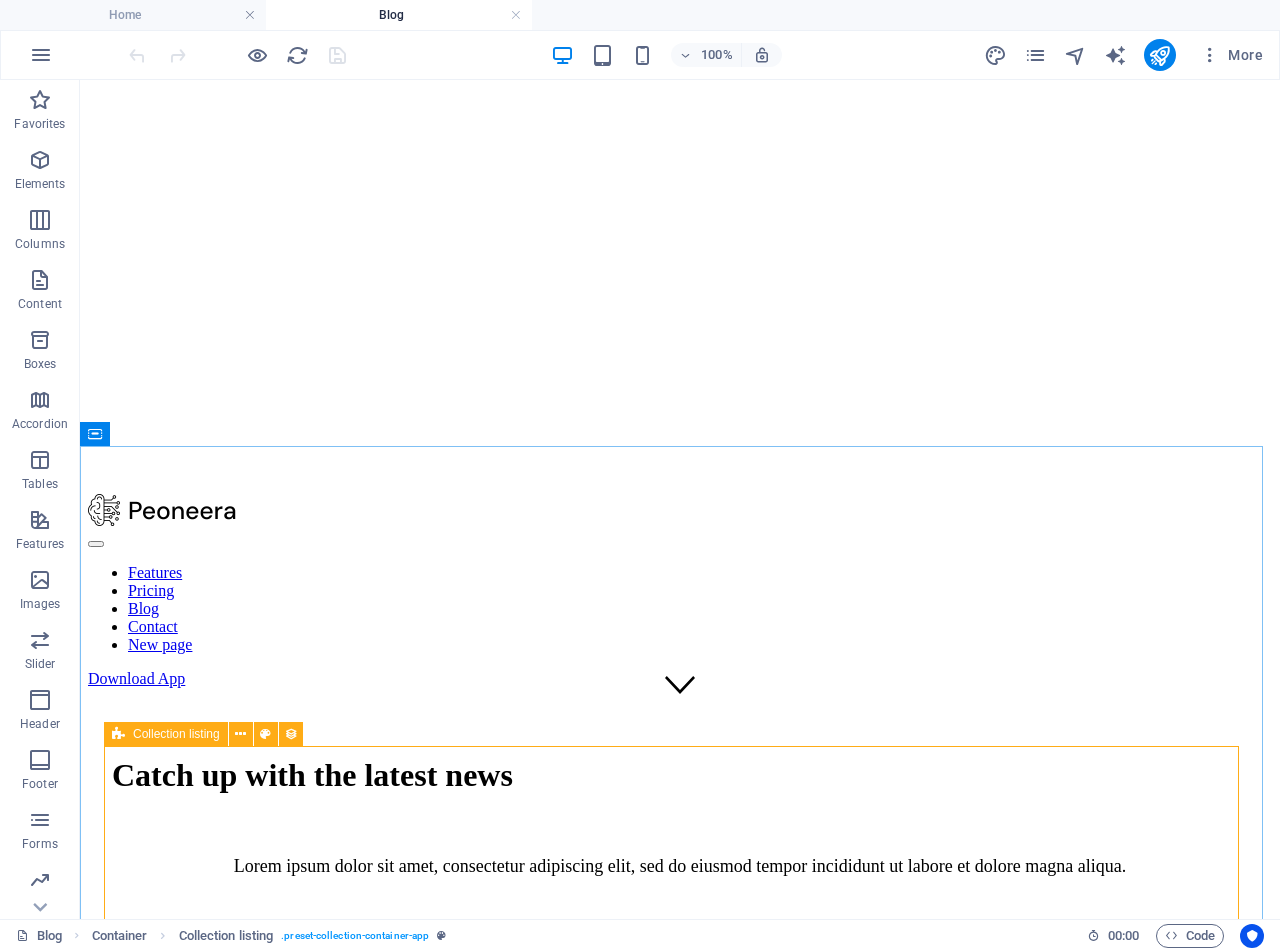 click at bounding box center (118, 734) 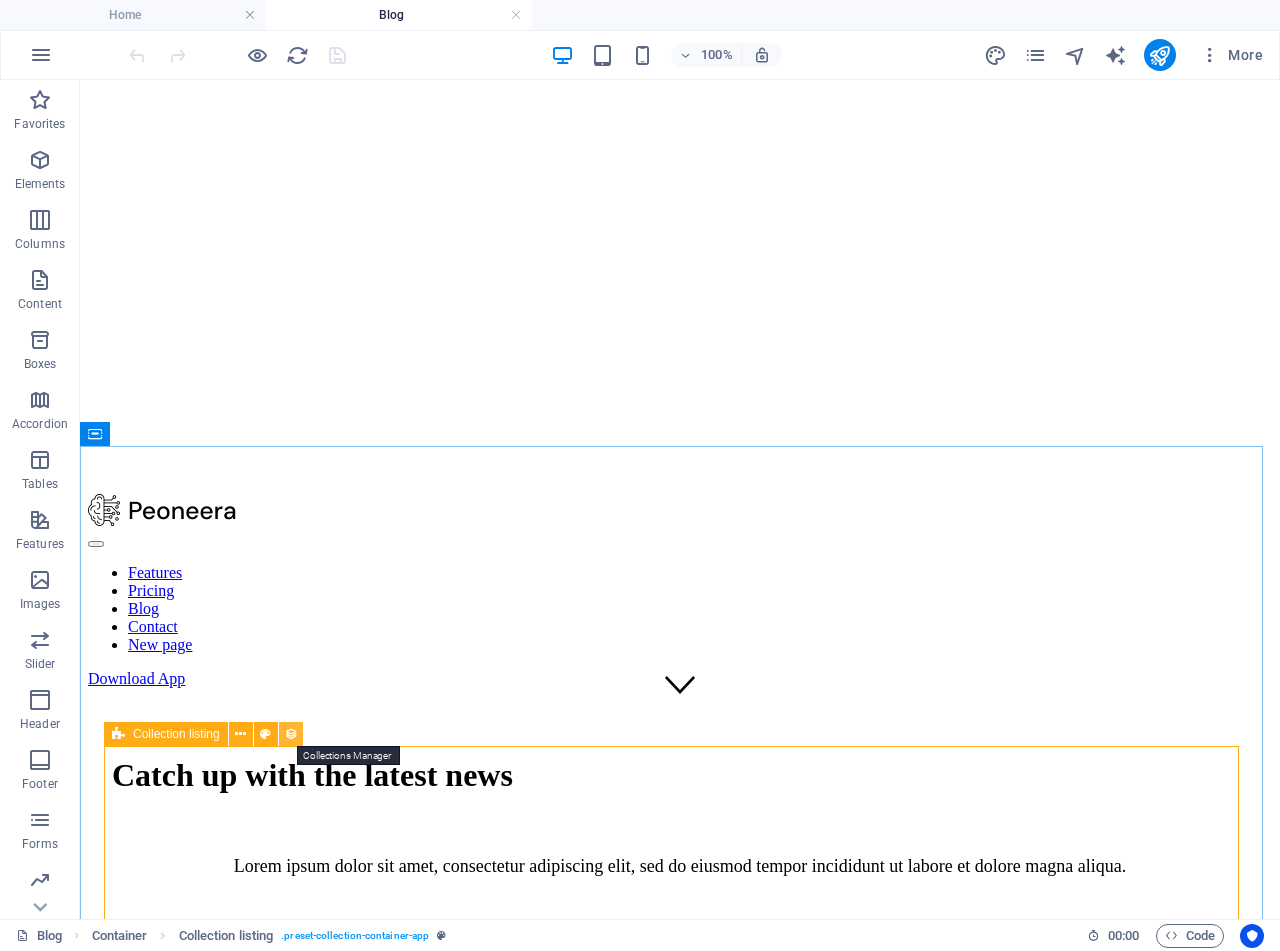 click at bounding box center (291, 734) 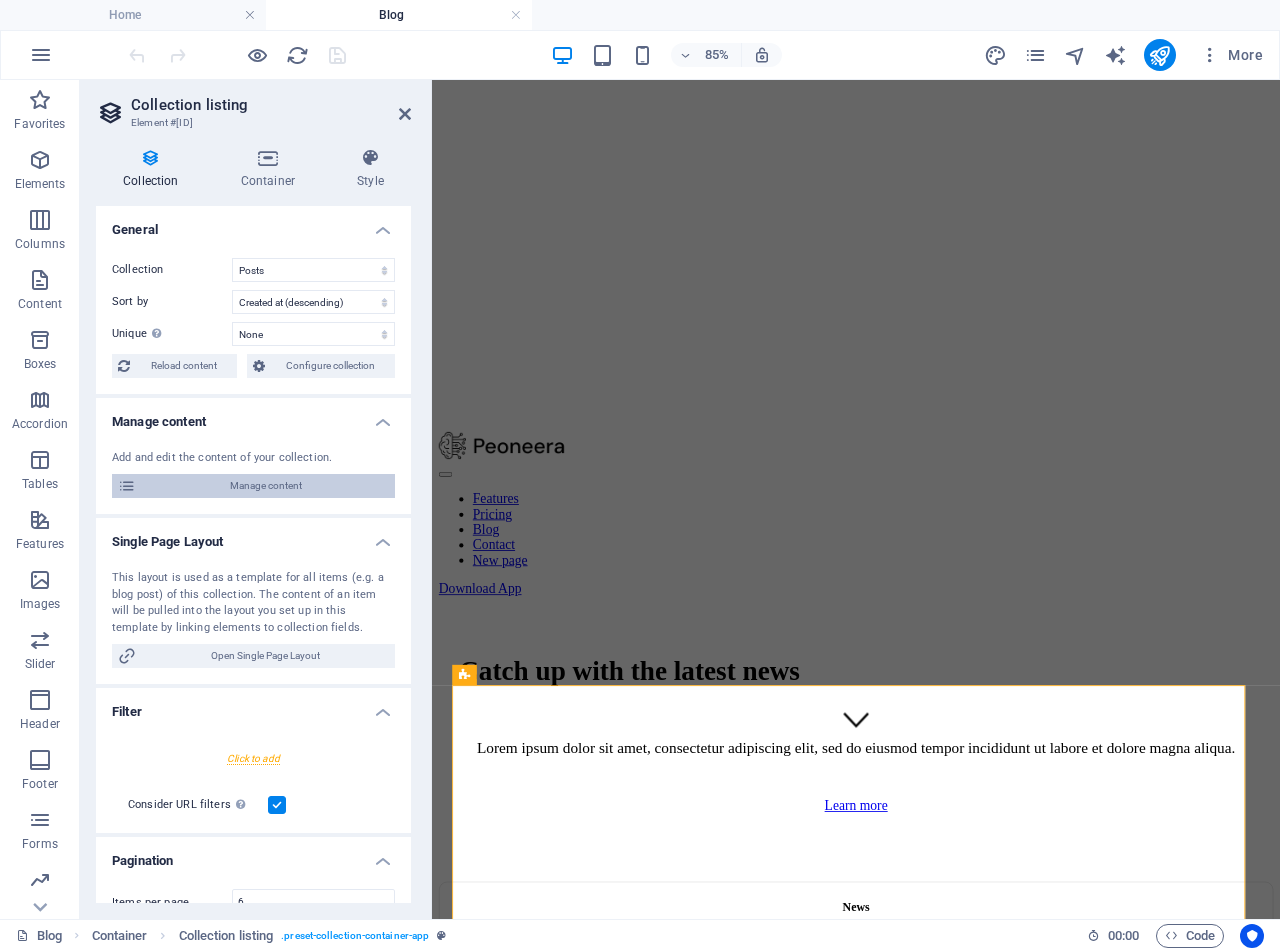 click on "Manage content" at bounding box center (265, 486) 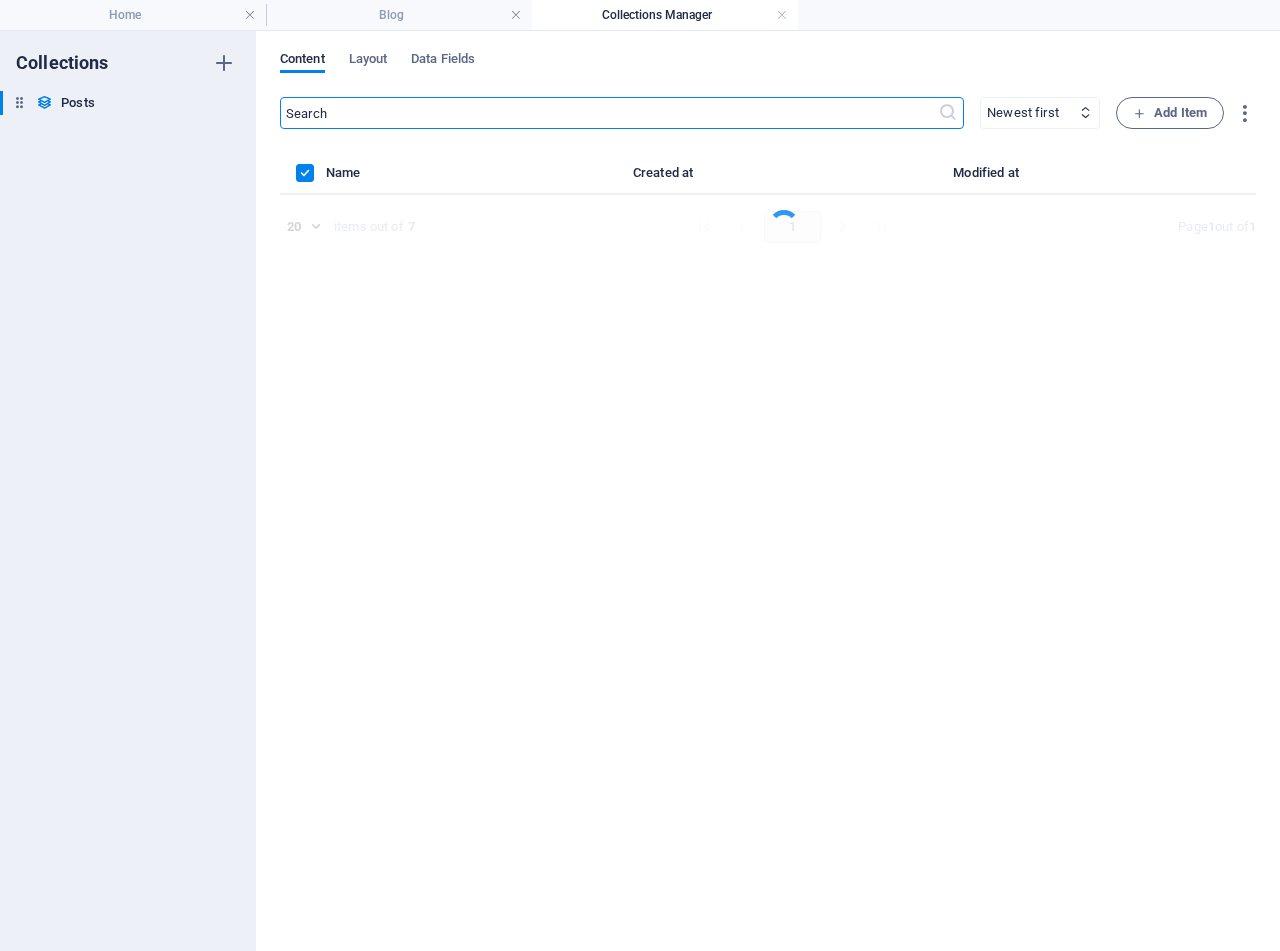scroll, scrollTop: 0, scrollLeft: 0, axis: both 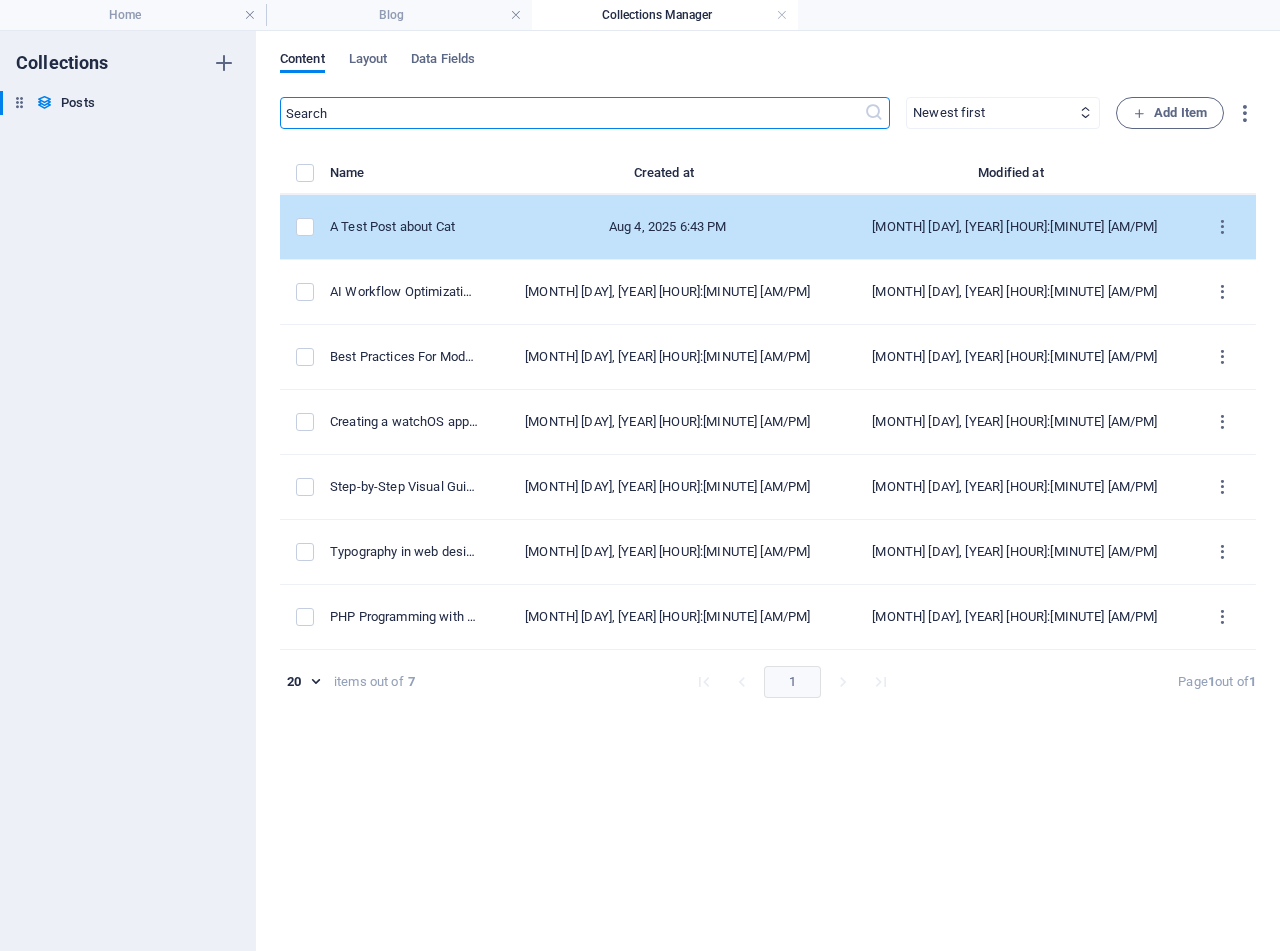 click on "A Test Post about Cat" at bounding box center (404, 227) 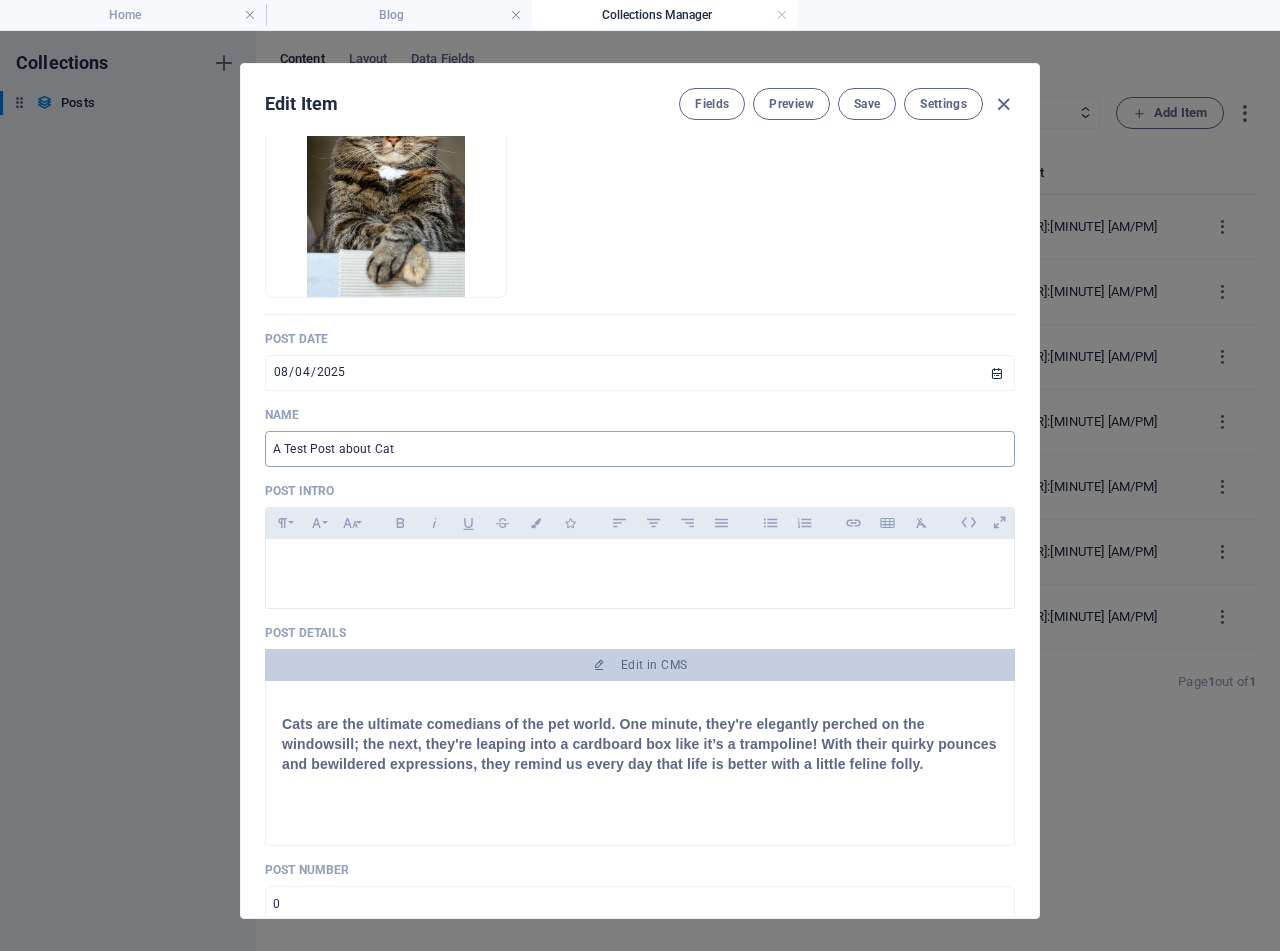 scroll, scrollTop: 400, scrollLeft: 0, axis: vertical 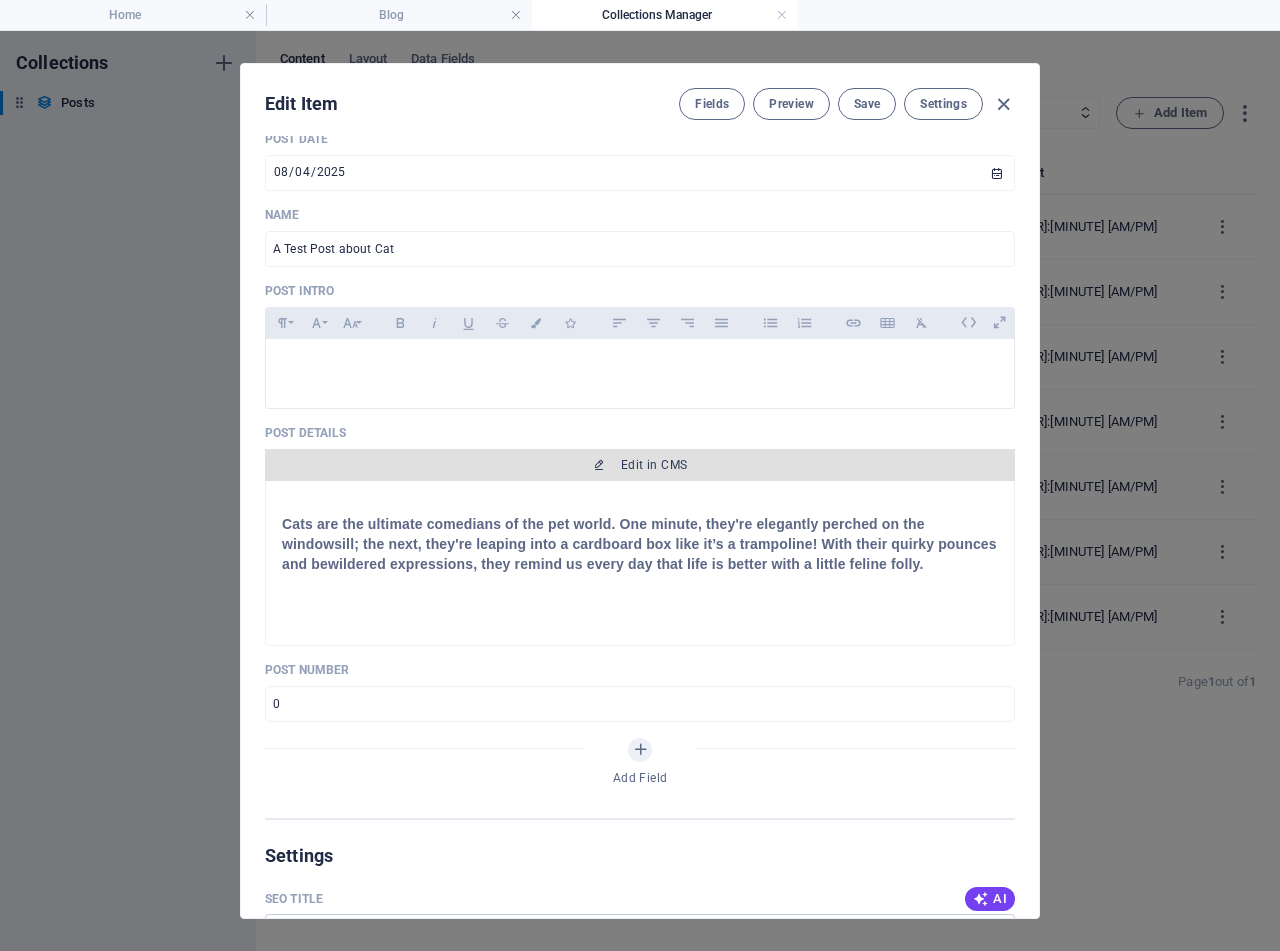 click on "Edit in CMS" at bounding box center (654, 465) 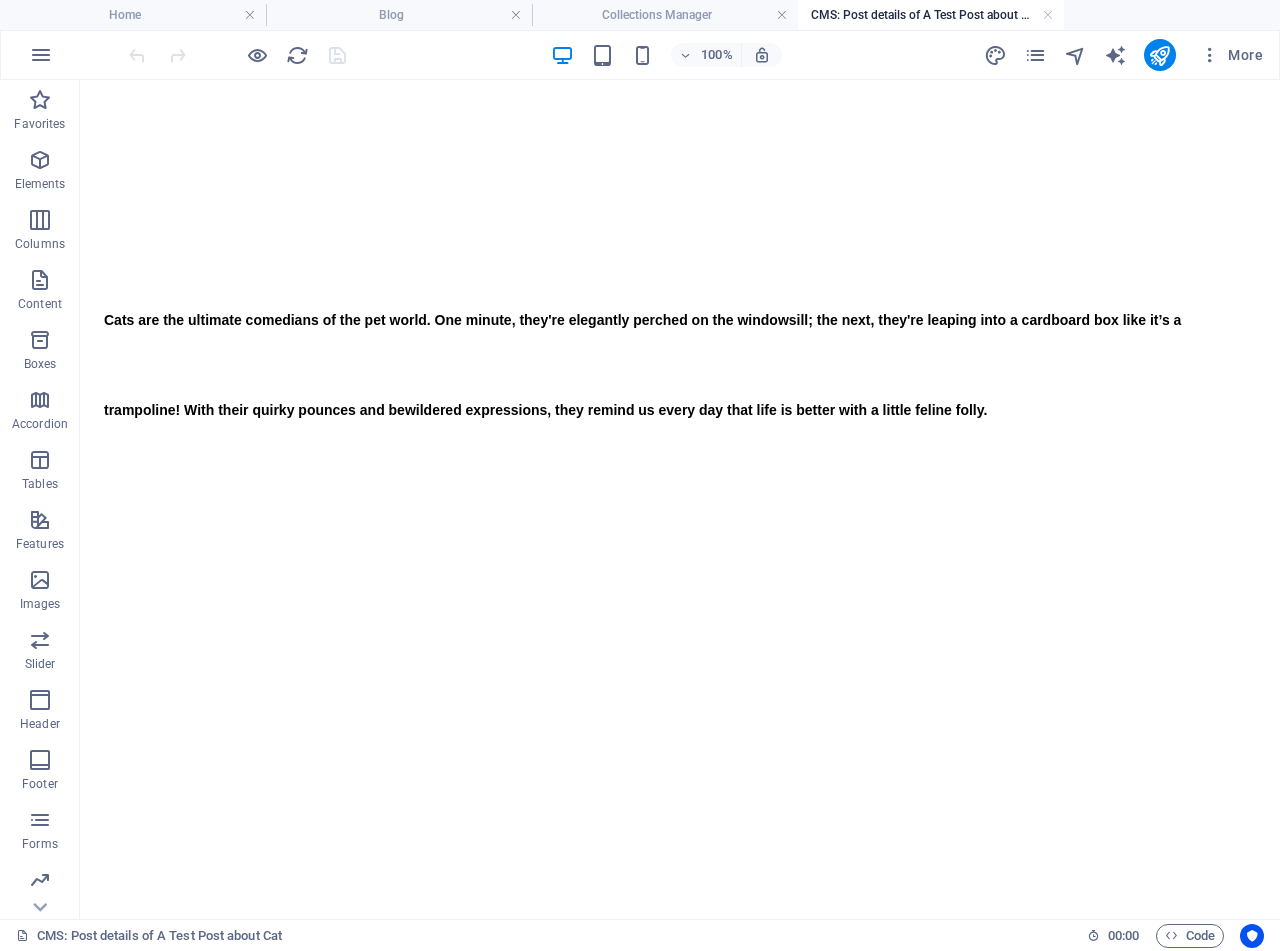 scroll, scrollTop: 0, scrollLeft: 0, axis: both 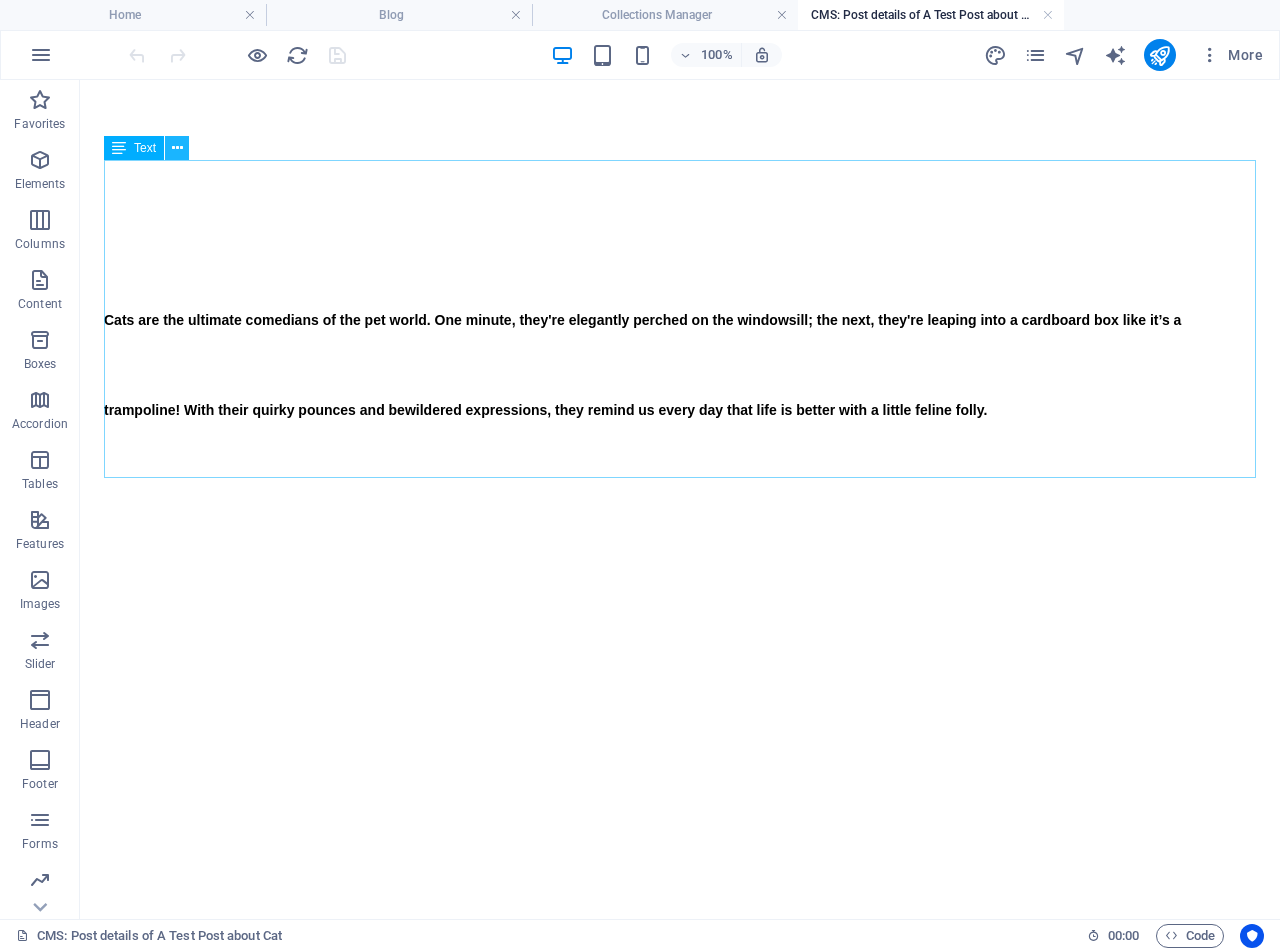 click at bounding box center (177, 148) 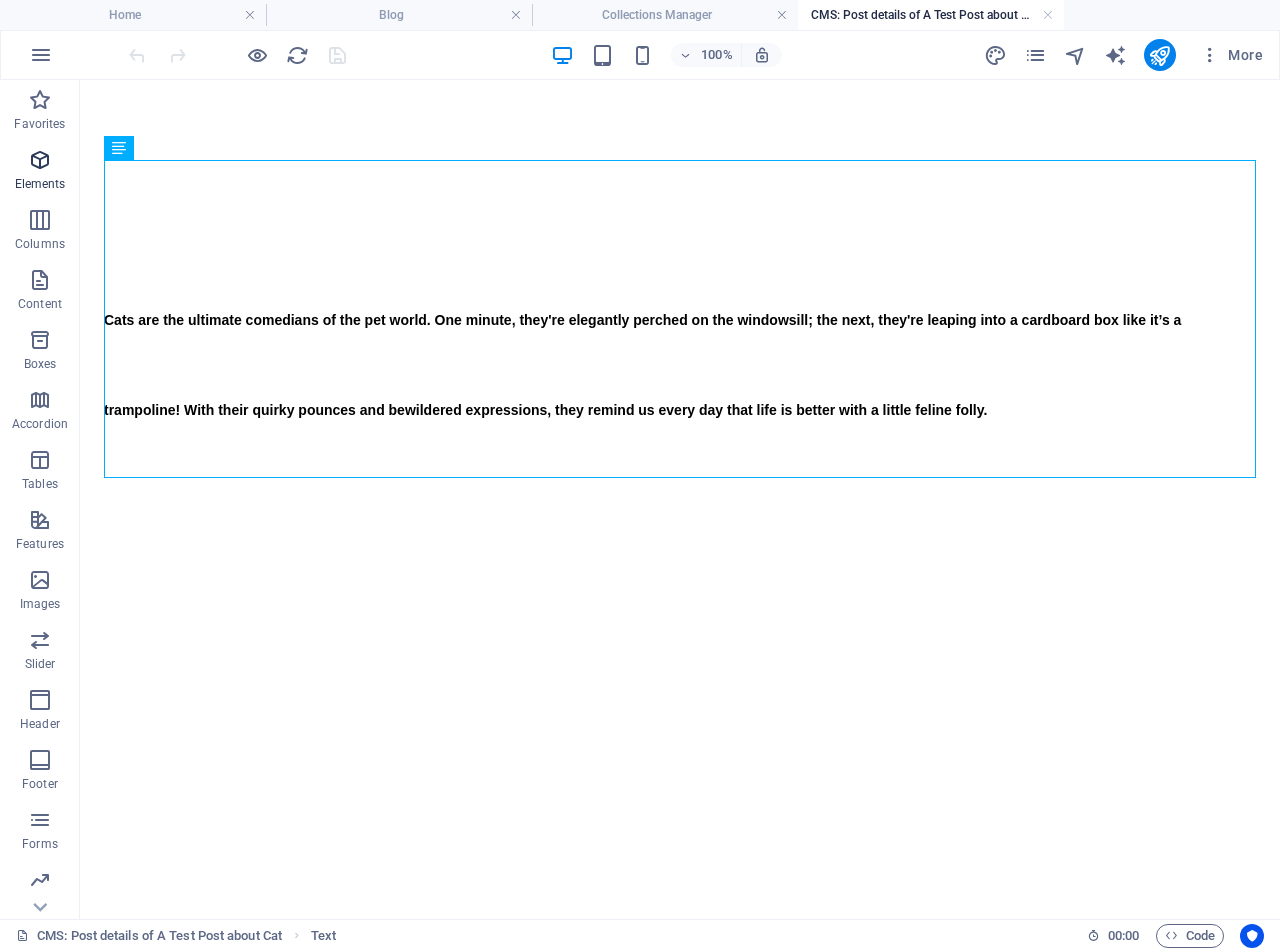 click at bounding box center (40, 160) 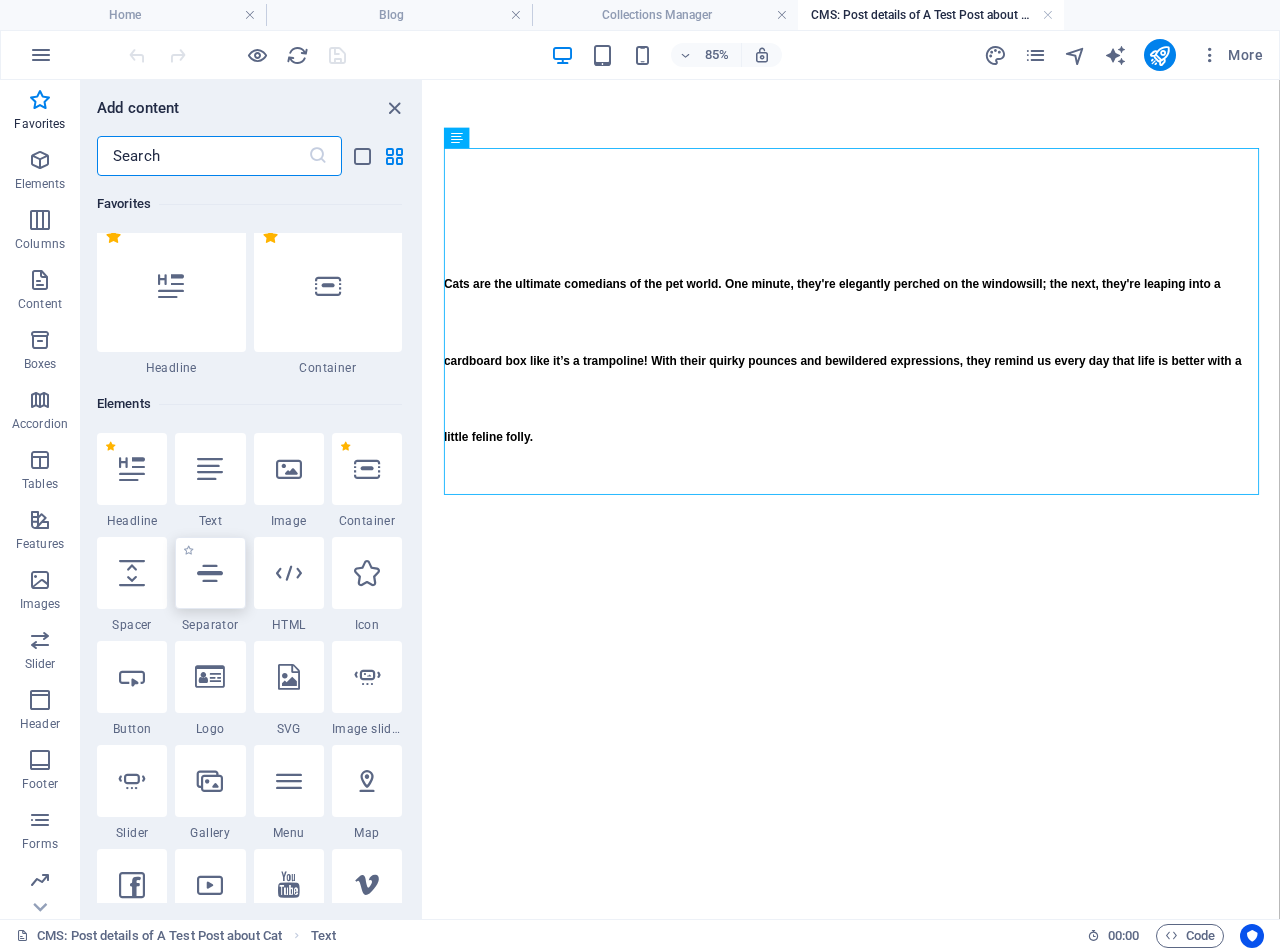 scroll, scrollTop: 0, scrollLeft: 0, axis: both 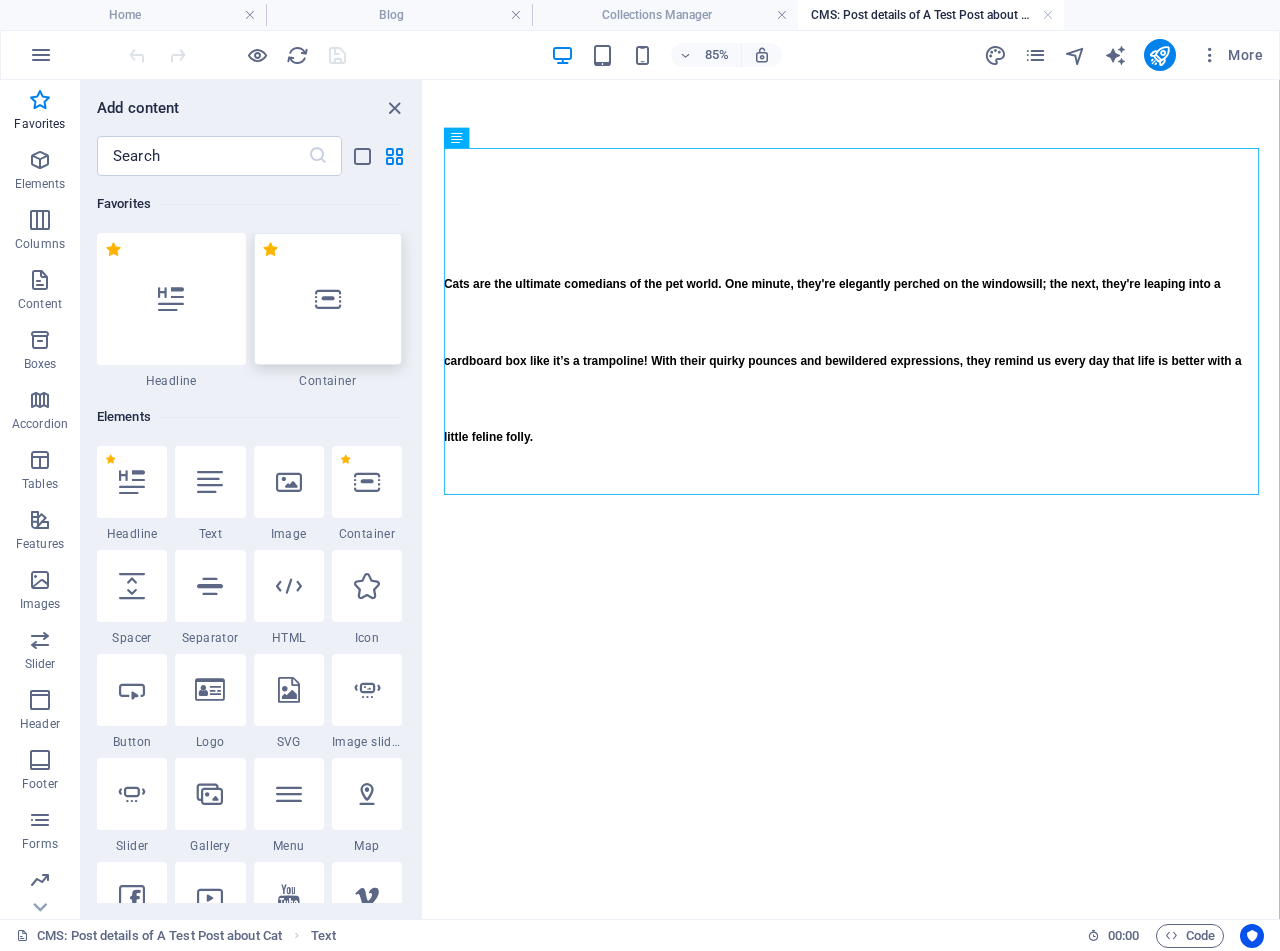 click at bounding box center (328, 299) 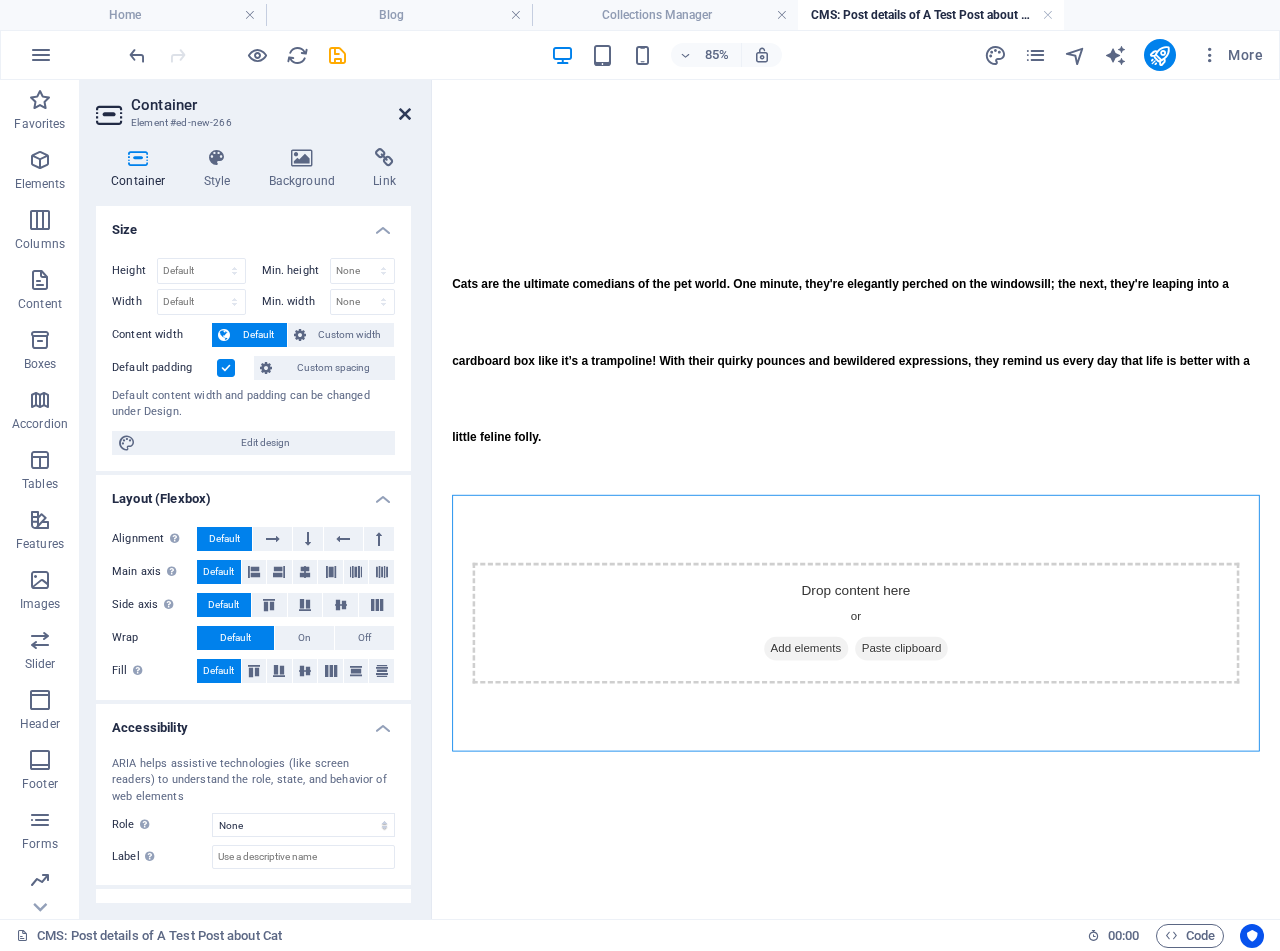 click at bounding box center (405, 114) 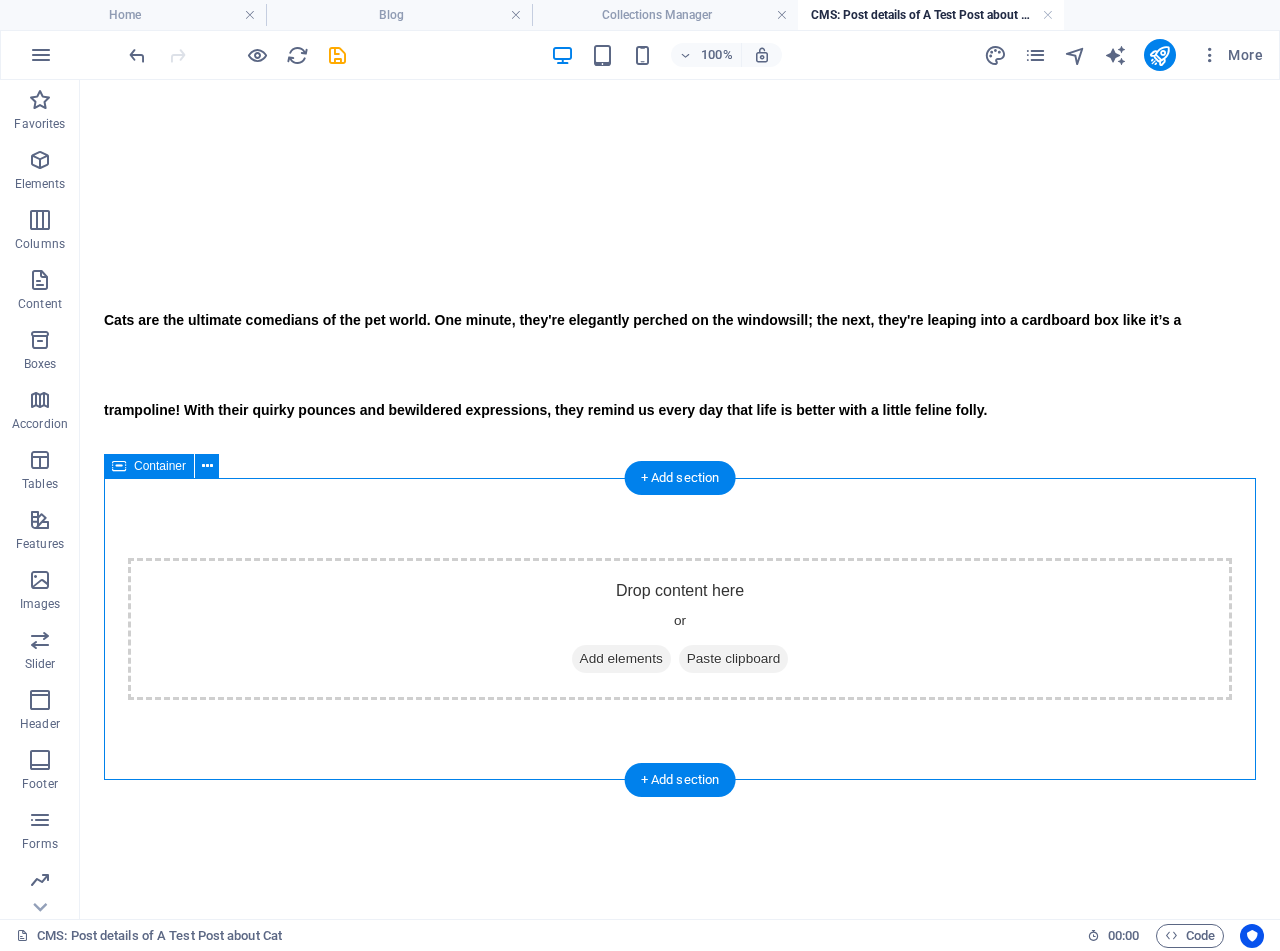 drag, startPoint x: 295, startPoint y: 381, endPoint x: 414, endPoint y: 615, distance: 262.52048 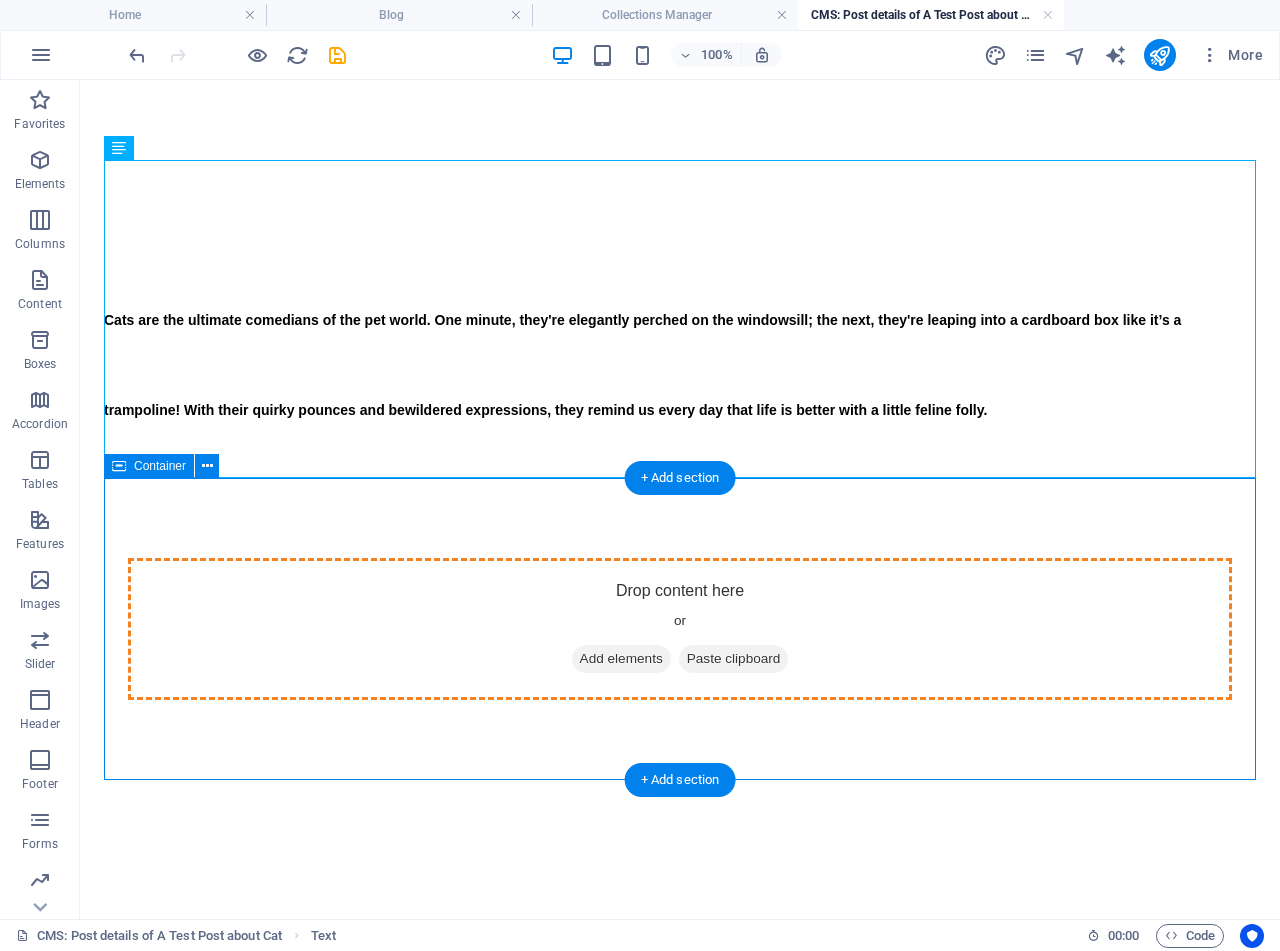 drag, startPoint x: 194, startPoint y: 227, endPoint x: 585, endPoint y: 611, distance: 548.0301 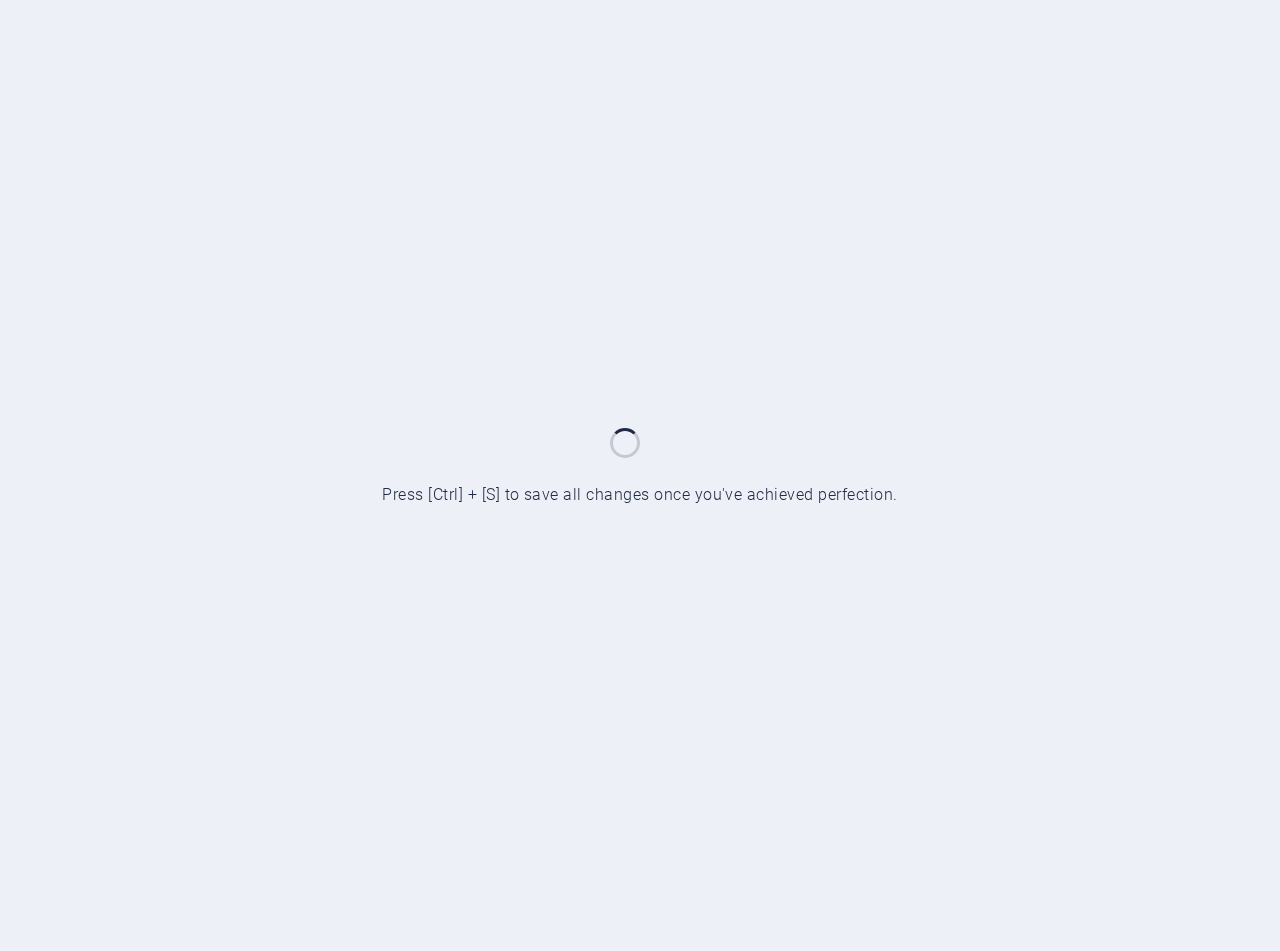 scroll, scrollTop: 0, scrollLeft: 0, axis: both 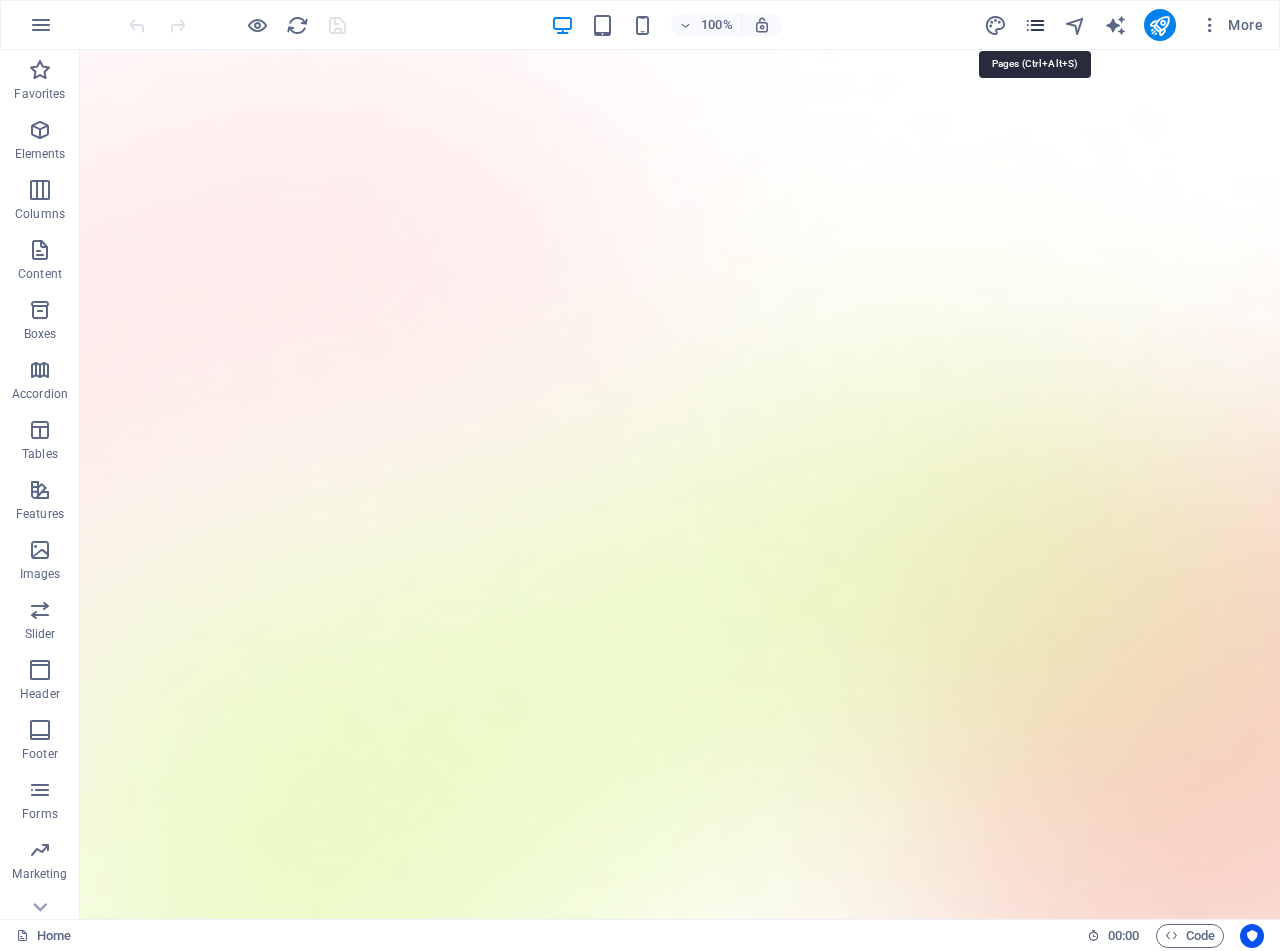 click at bounding box center [1035, 25] 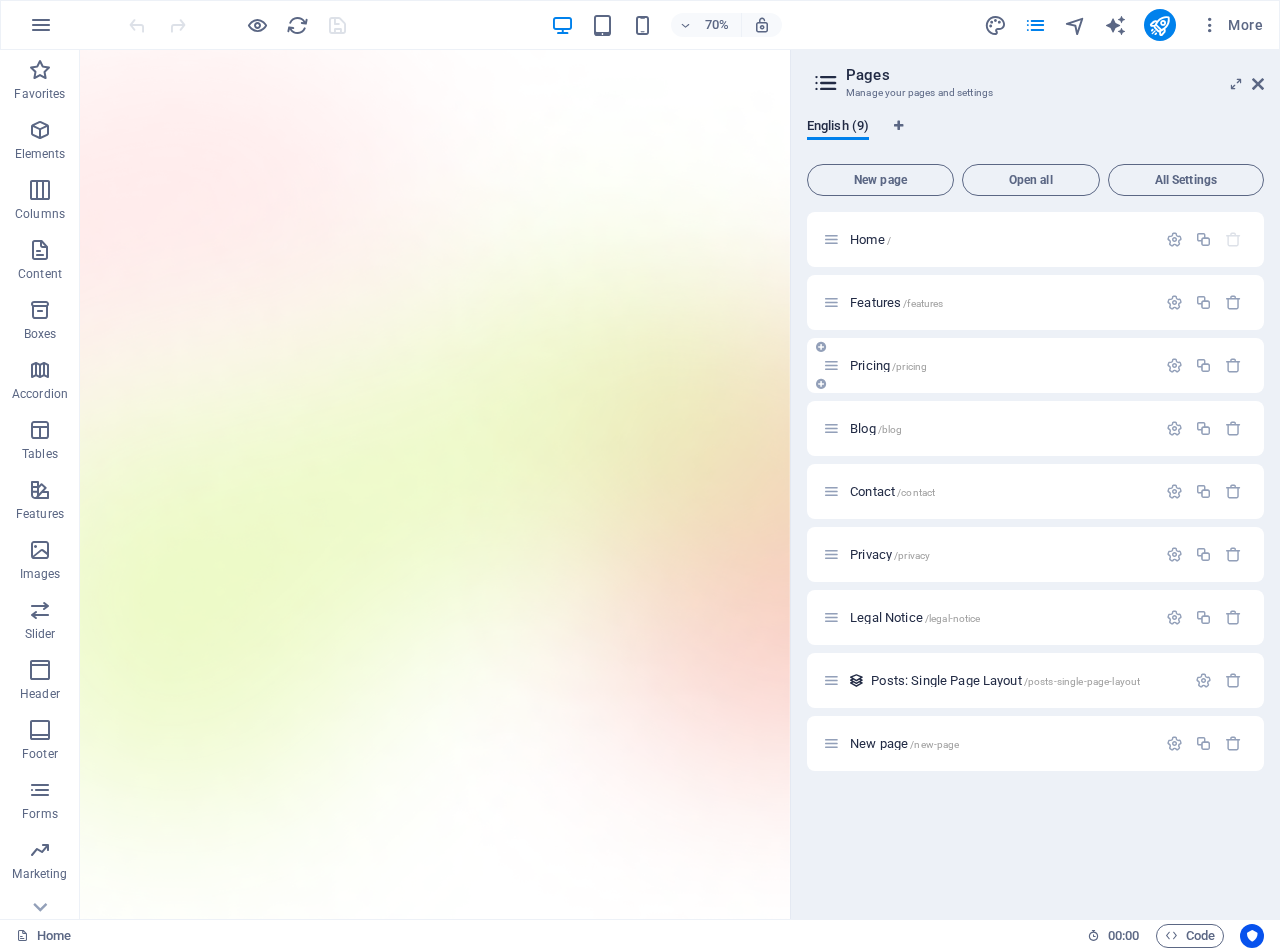 click on "Pricing /pricing" at bounding box center (989, 365) 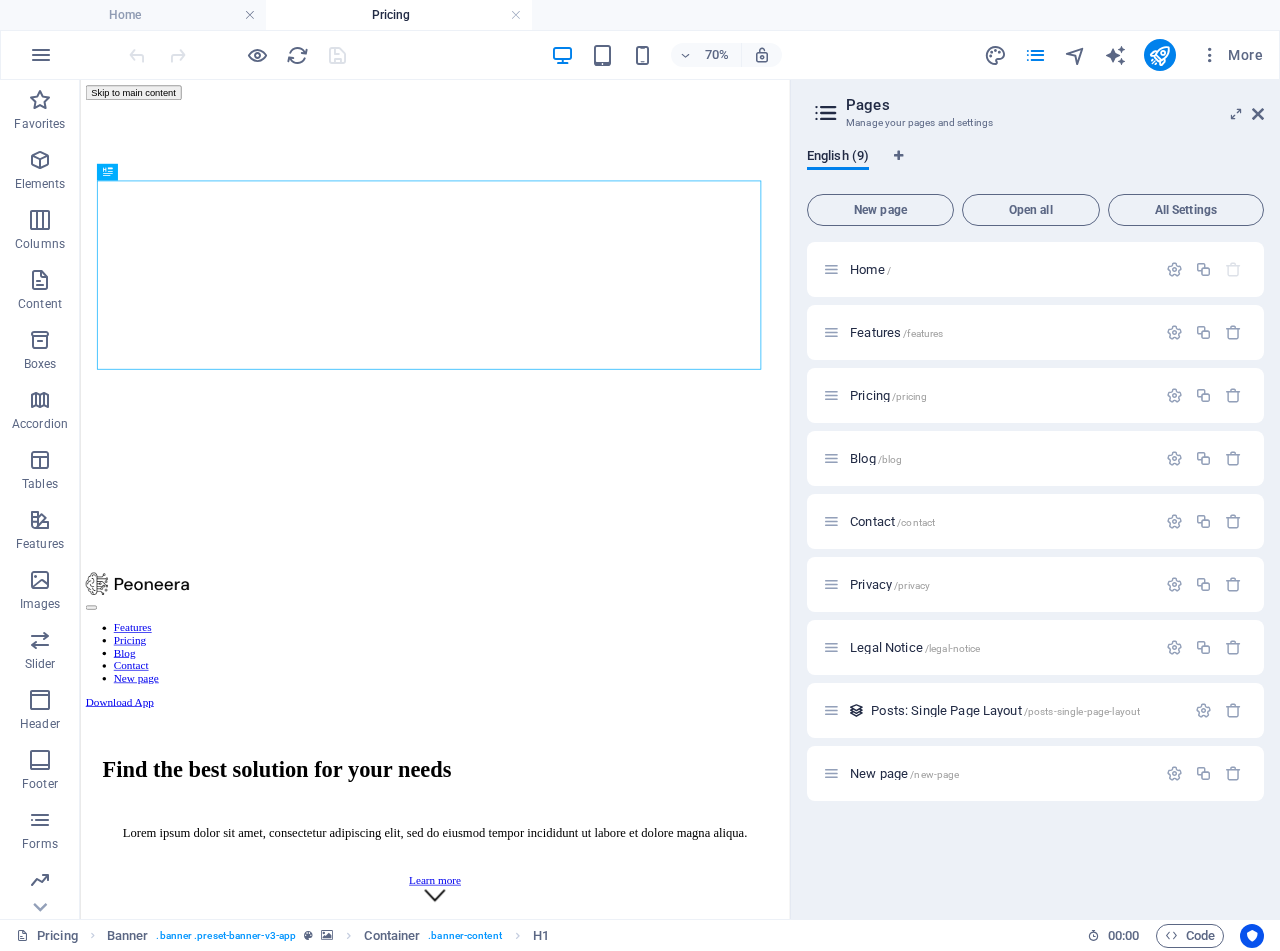 scroll, scrollTop: 0, scrollLeft: 0, axis: both 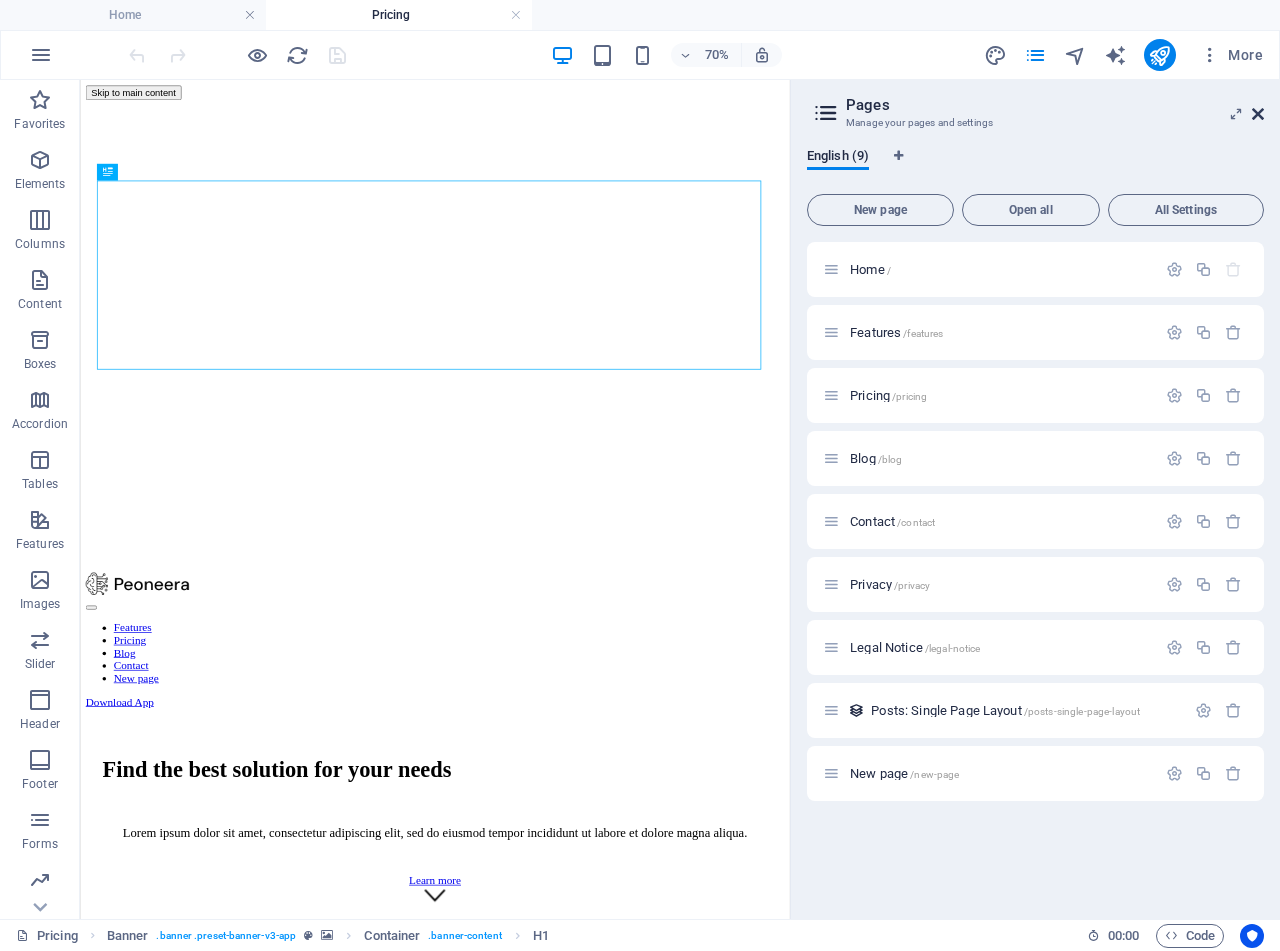 click at bounding box center [1258, 114] 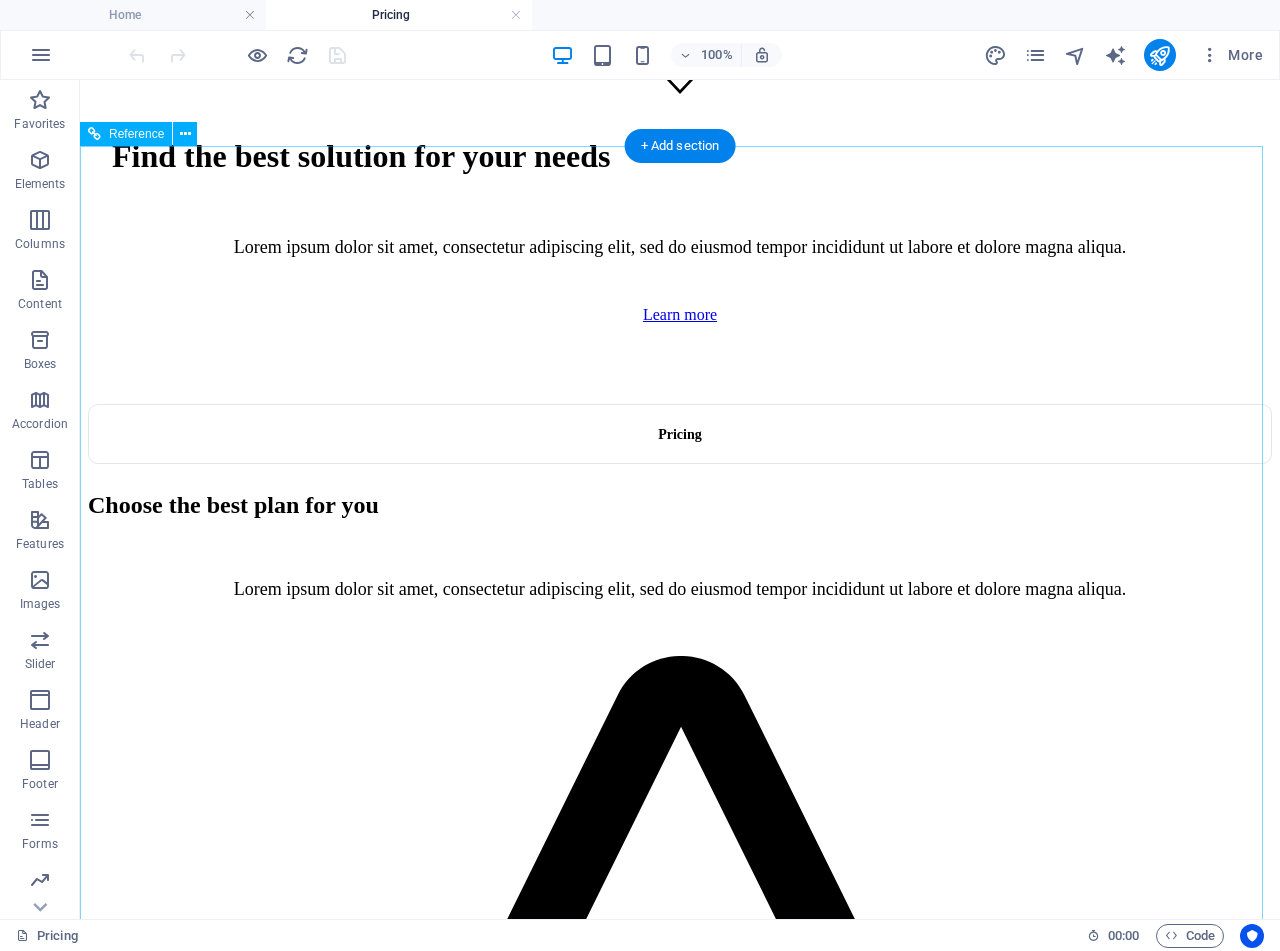 scroll, scrollTop: 500, scrollLeft: 0, axis: vertical 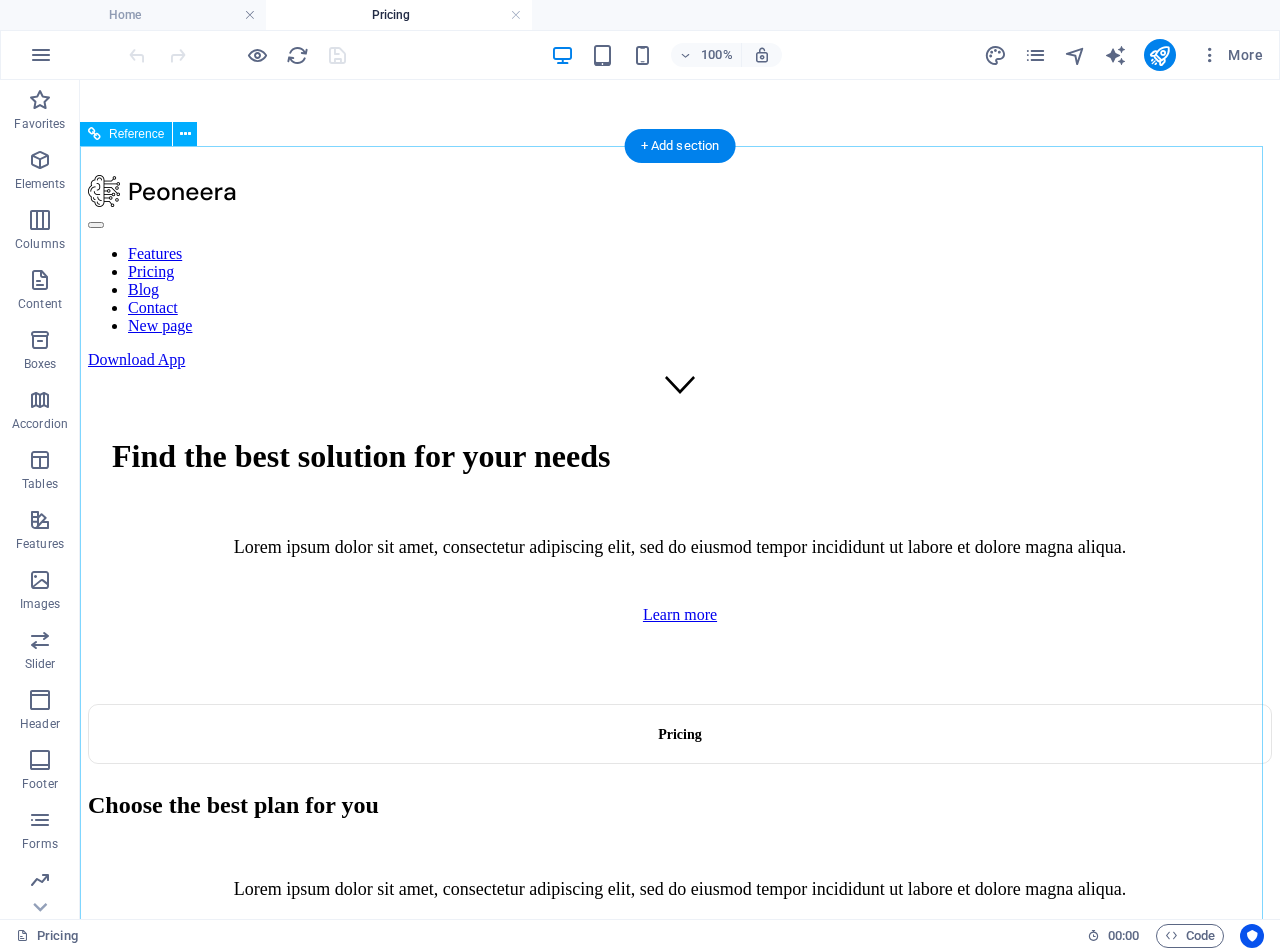 click on "Business" at bounding box center (680, 20985) 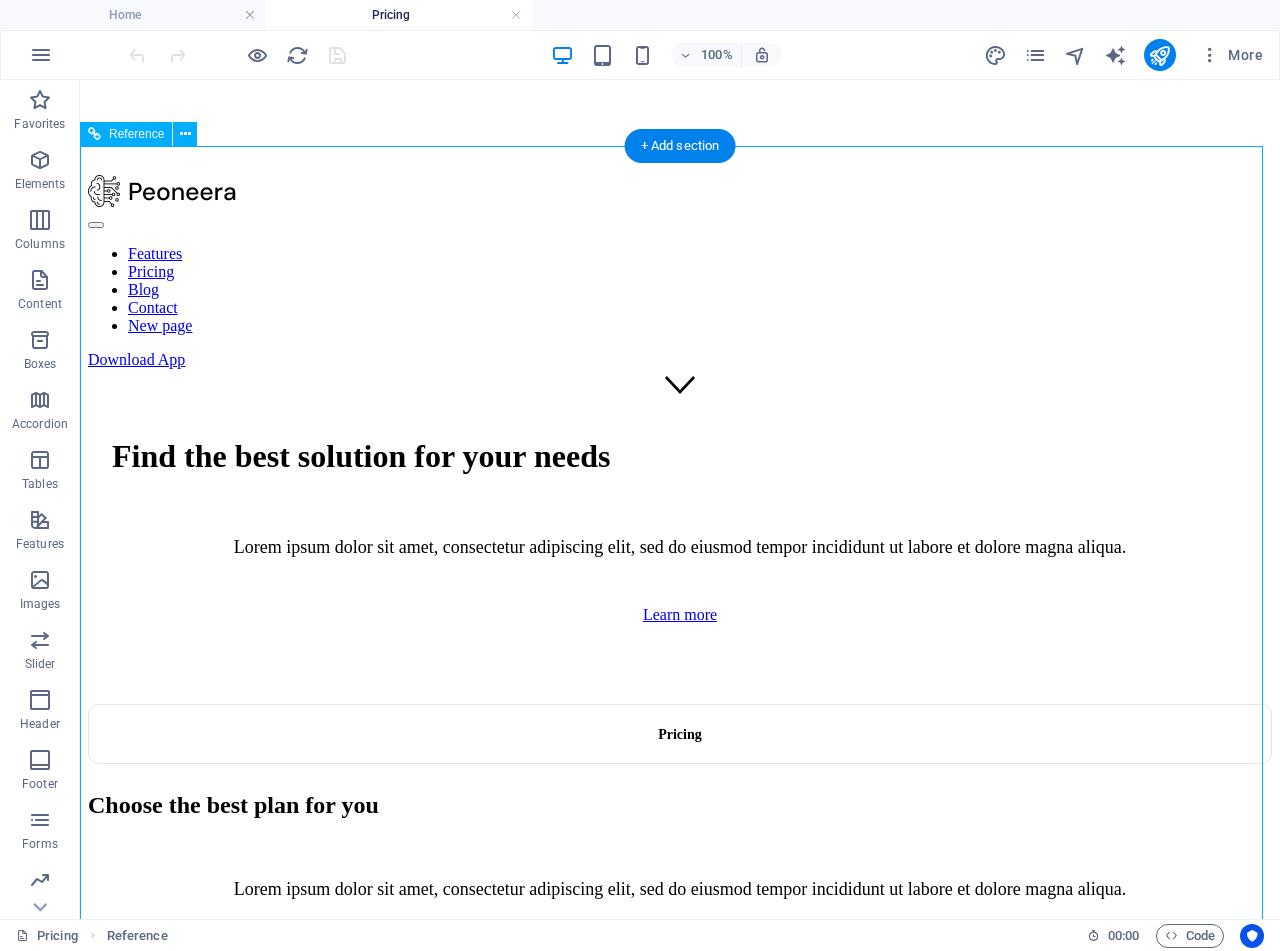 click on "Choose the best plan for you" at bounding box center [680, 805] 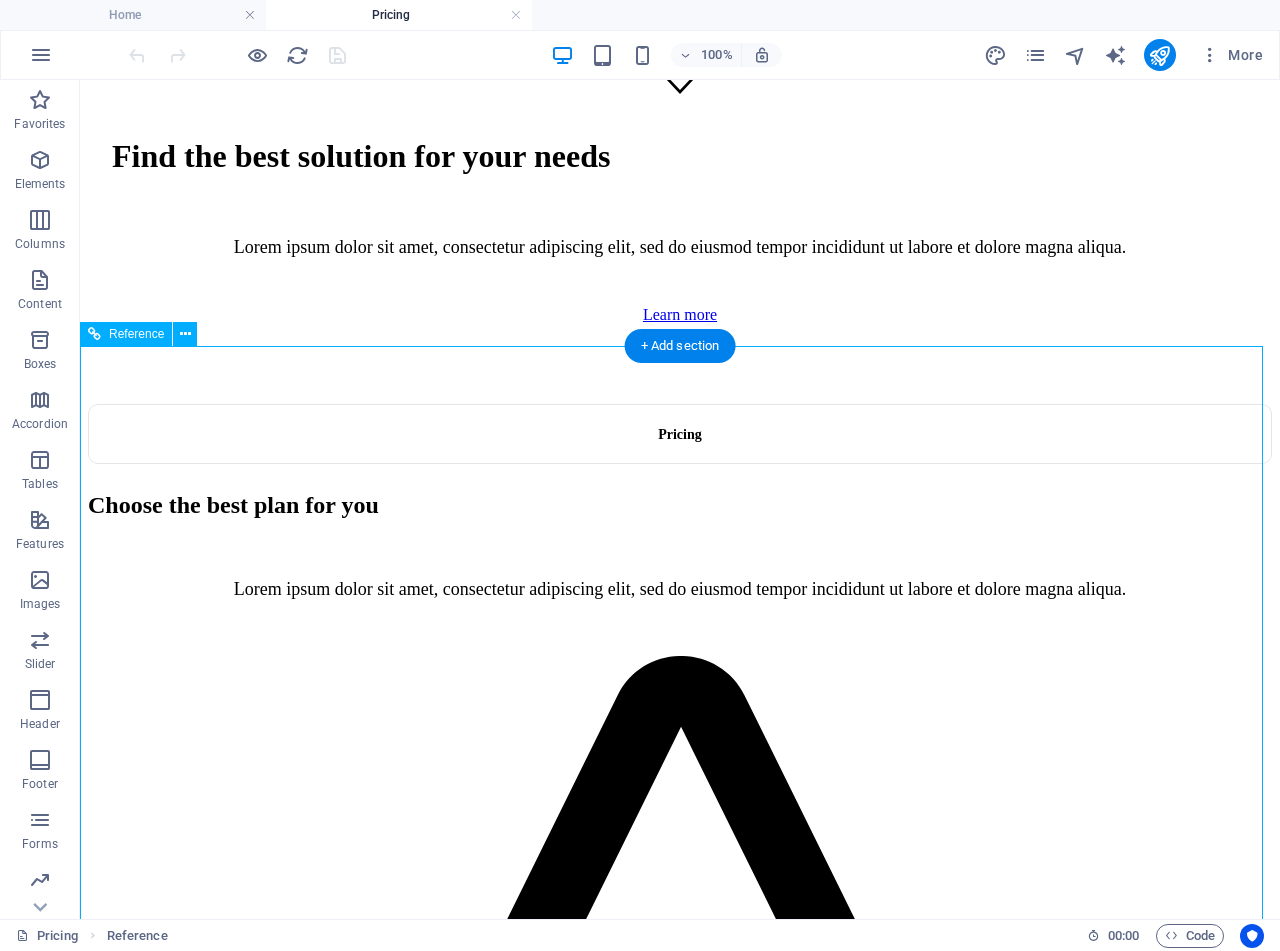 scroll, scrollTop: 300, scrollLeft: 0, axis: vertical 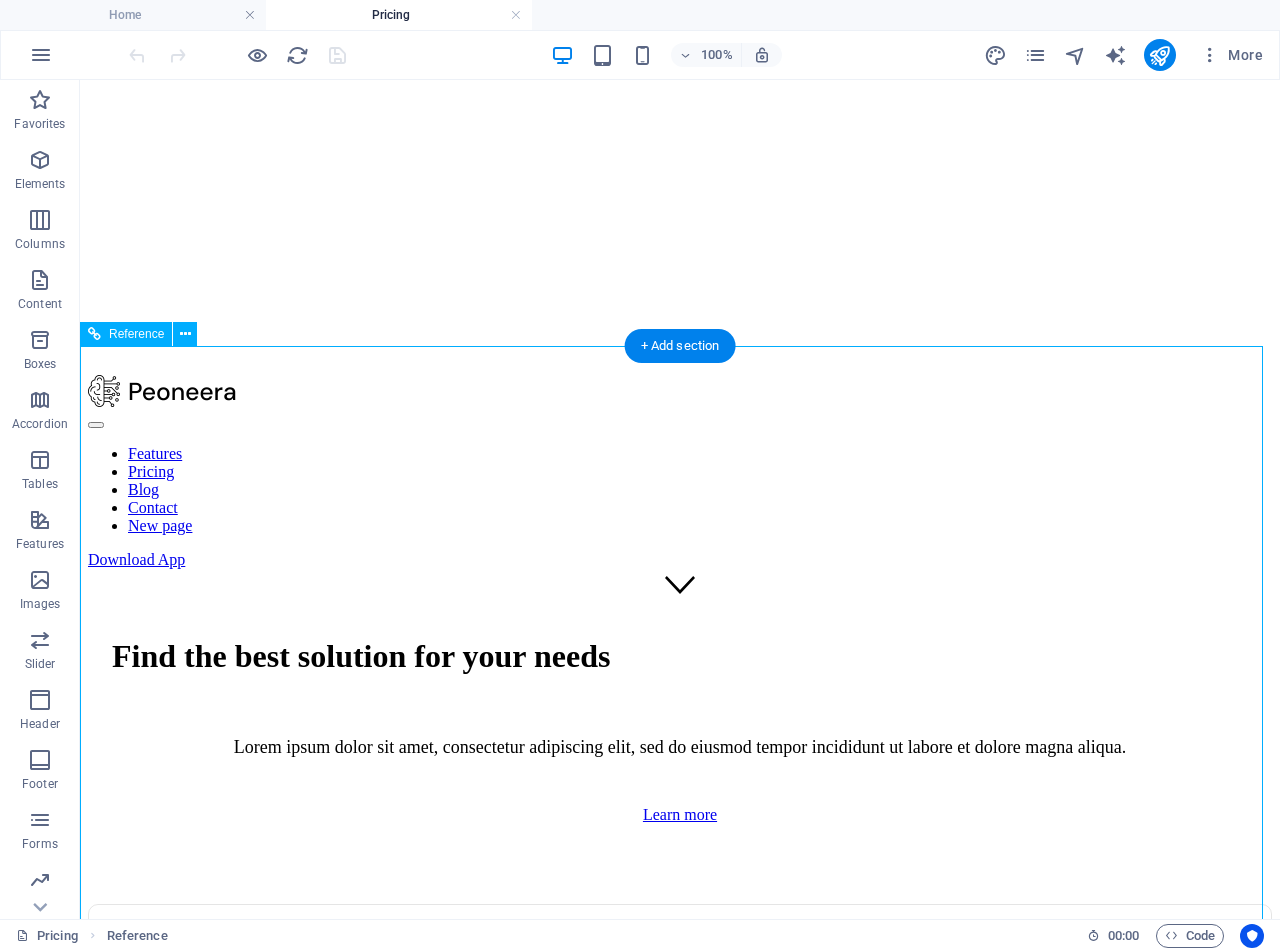 click on "Business" at bounding box center [680, 20616] 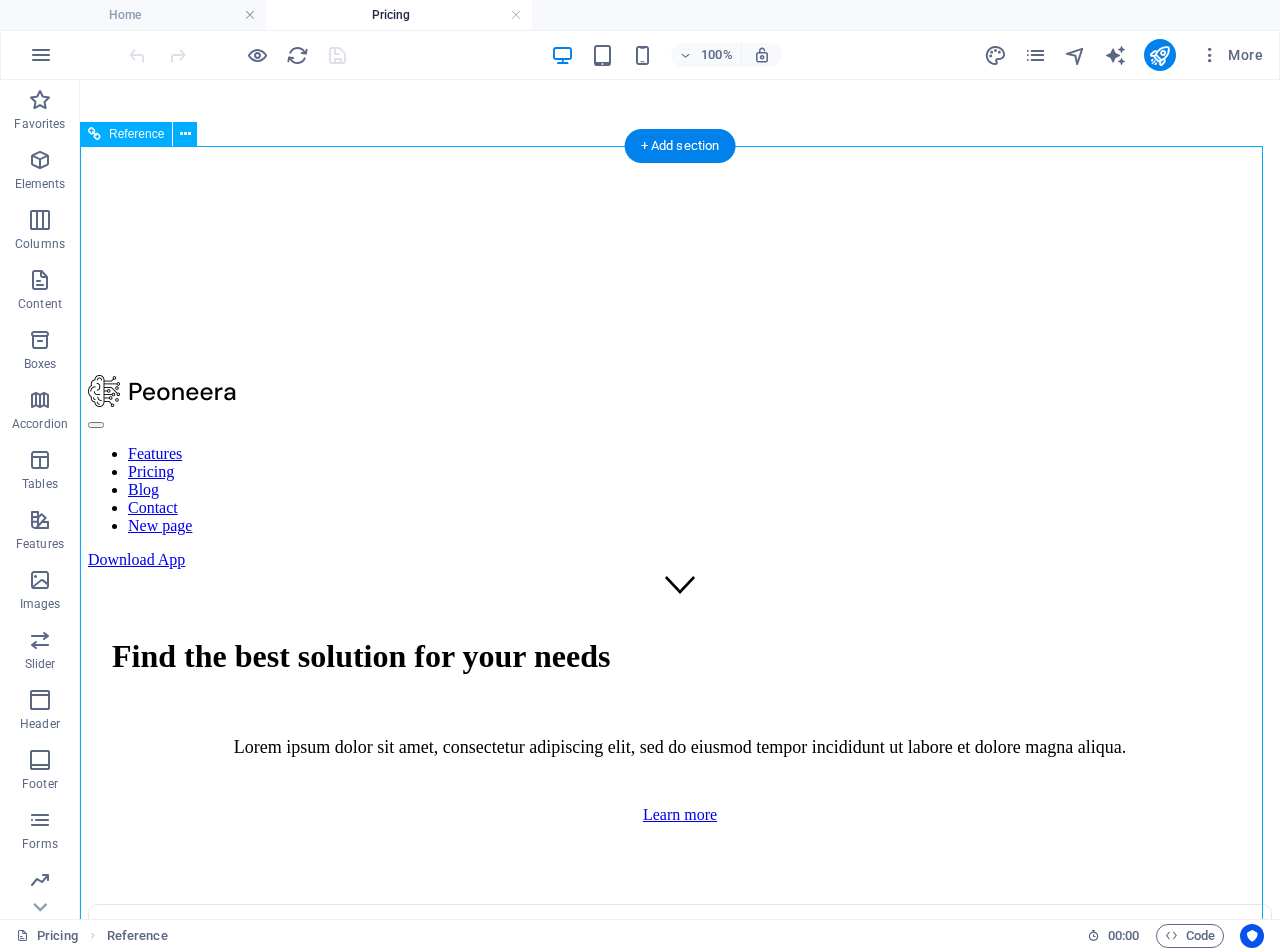 scroll, scrollTop: 600, scrollLeft: 0, axis: vertical 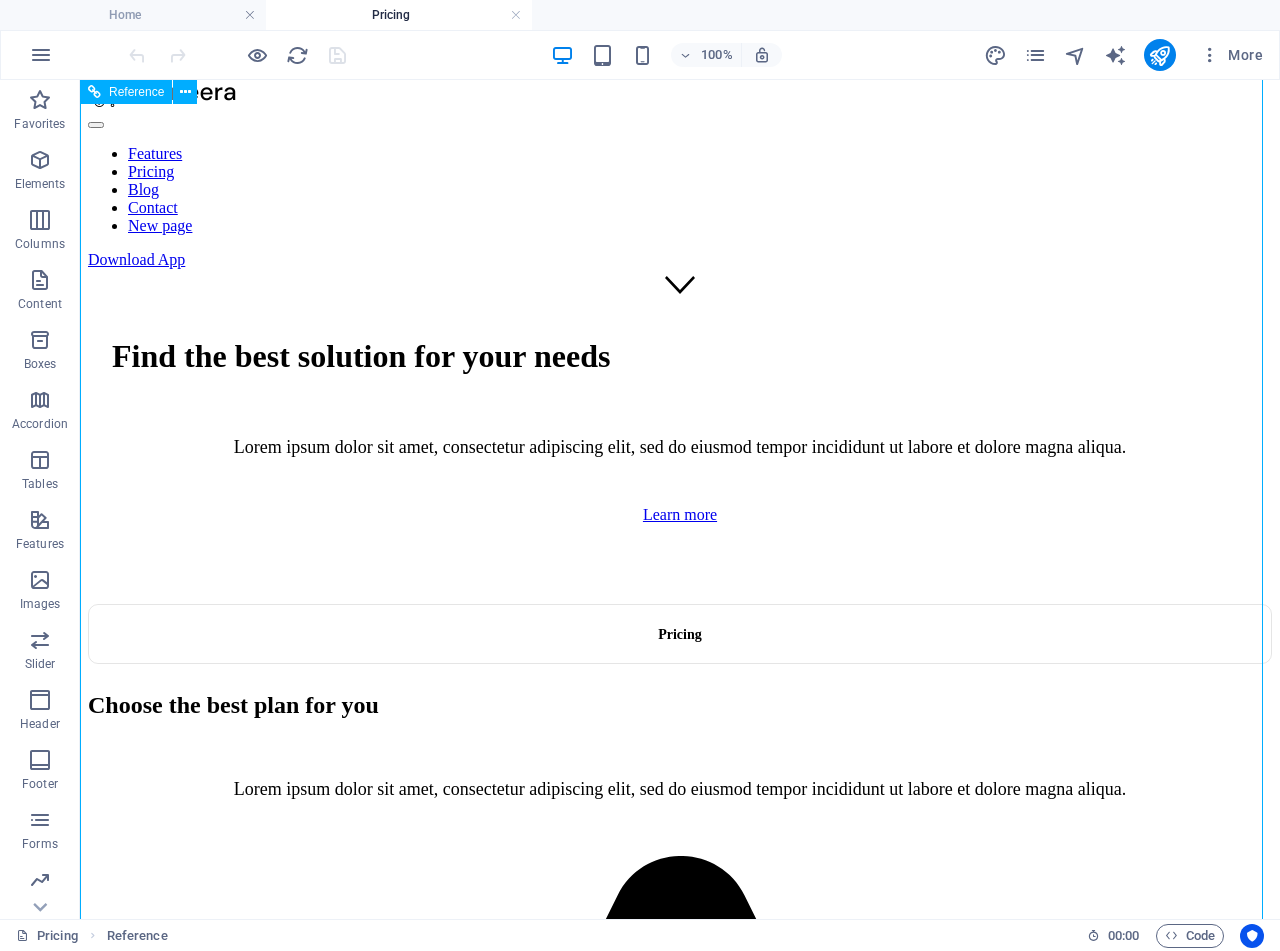 click on "$19 /monthly" at bounding box center (680, 20906) 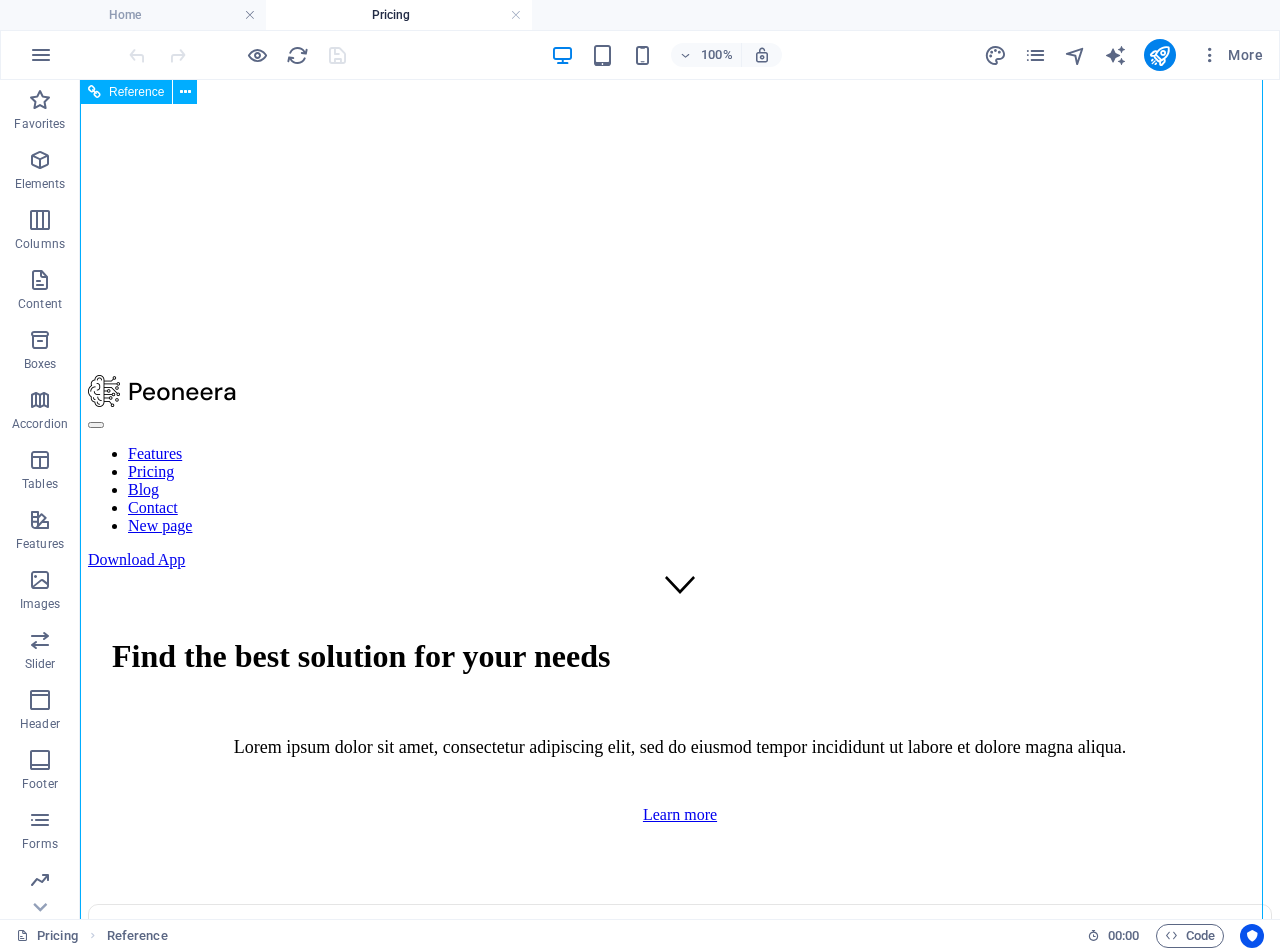 scroll, scrollTop: 600, scrollLeft: 0, axis: vertical 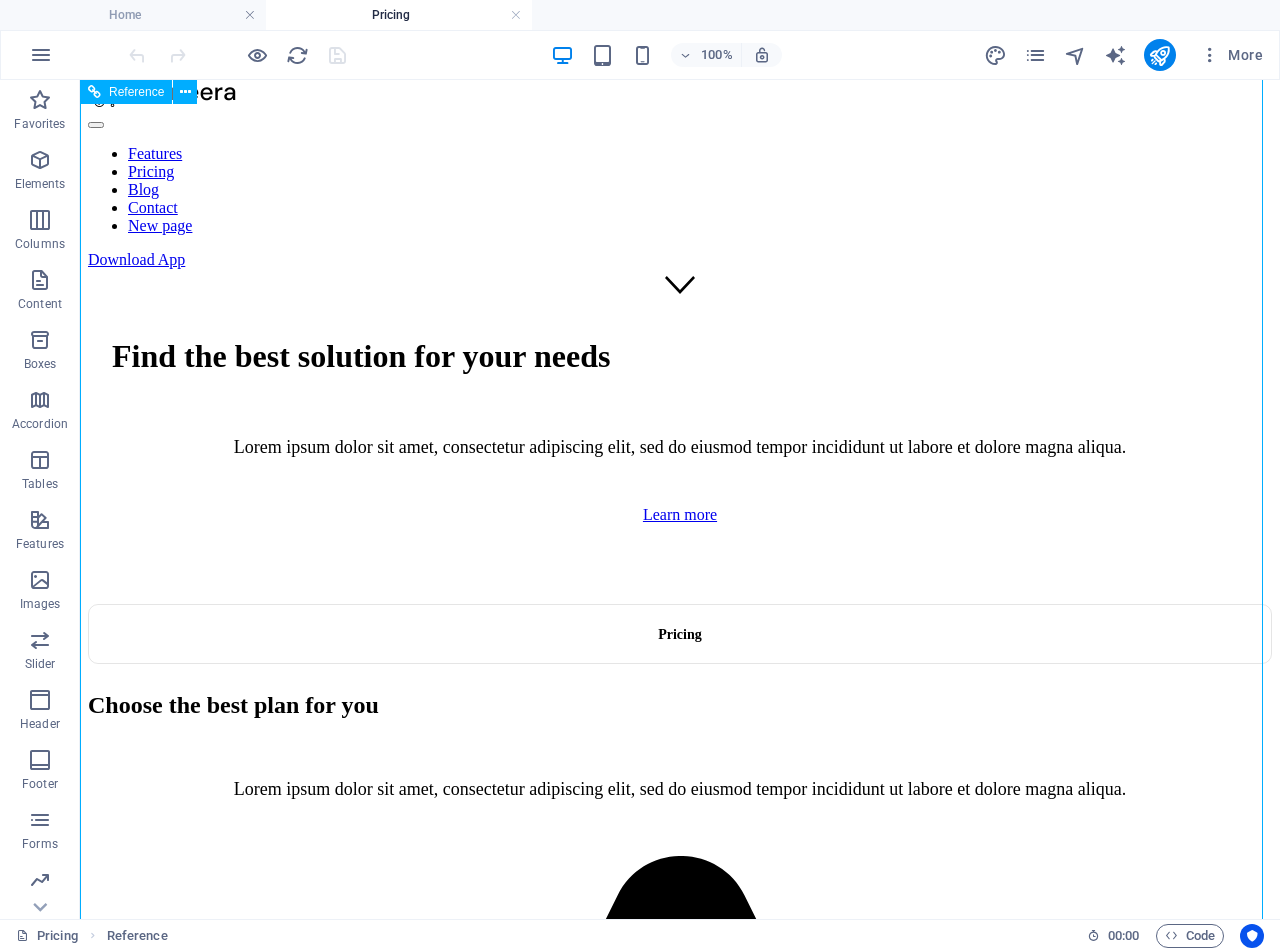 click on "Free" at bounding box center [680, 1449] 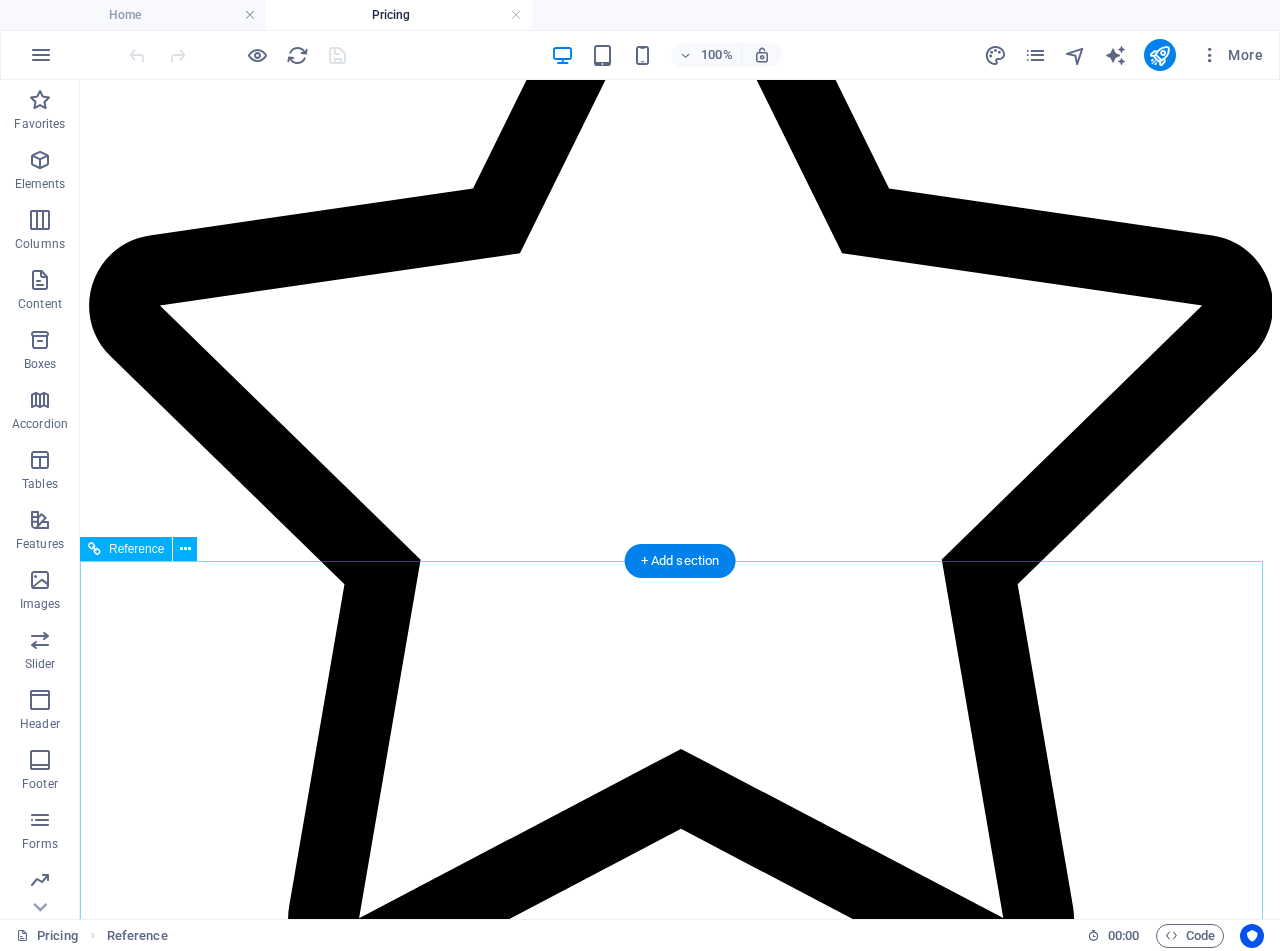 scroll, scrollTop: 2100, scrollLeft: 0, axis: vertical 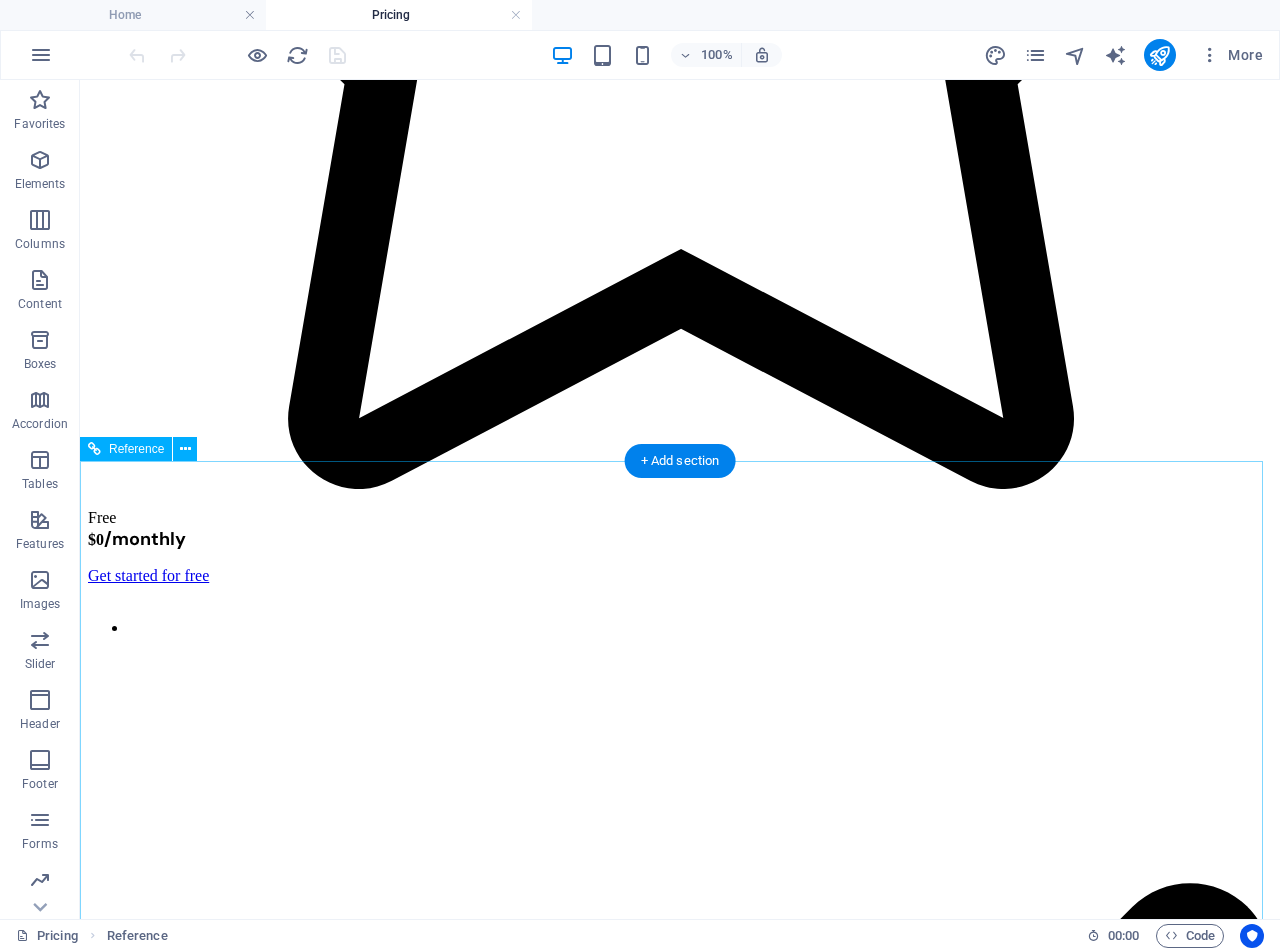 drag, startPoint x: 622, startPoint y: 610, endPoint x: 913, endPoint y: 615, distance: 291.04294 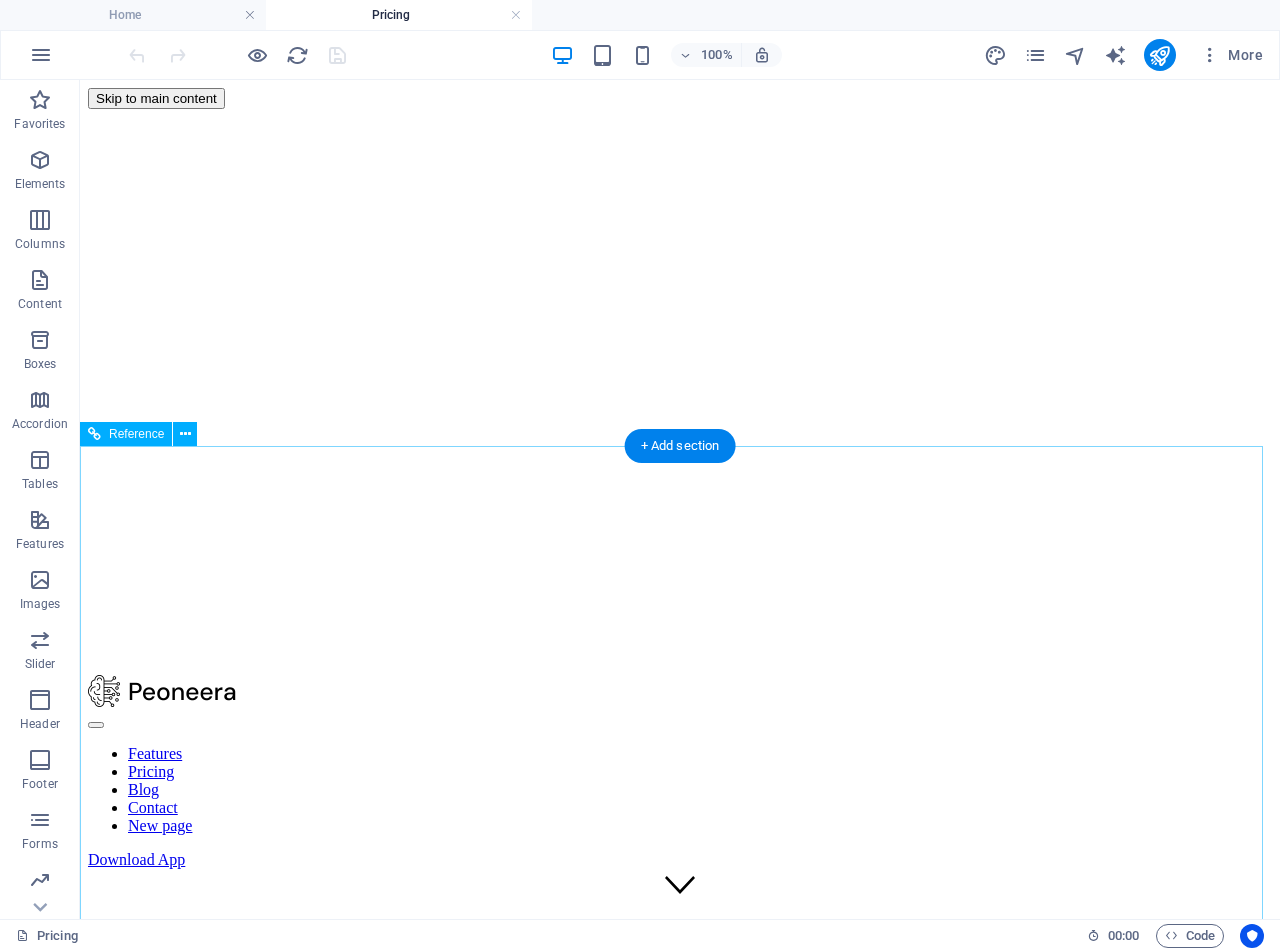 scroll, scrollTop: 200, scrollLeft: 0, axis: vertical 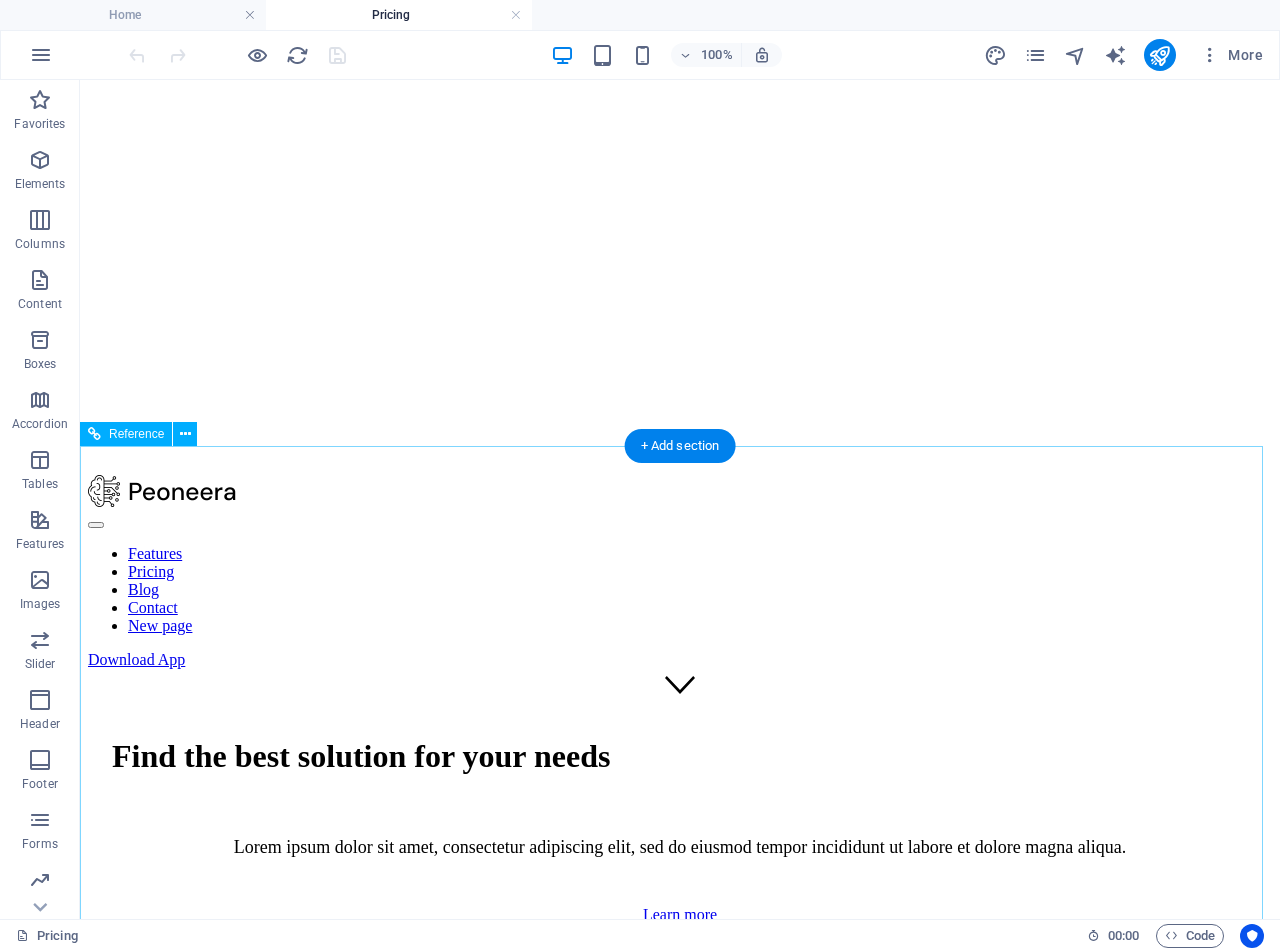 drag, startPoint x: 673, startPoint y: 618, endPoint x: 937, endPoint y: 644, distance: 265.27722 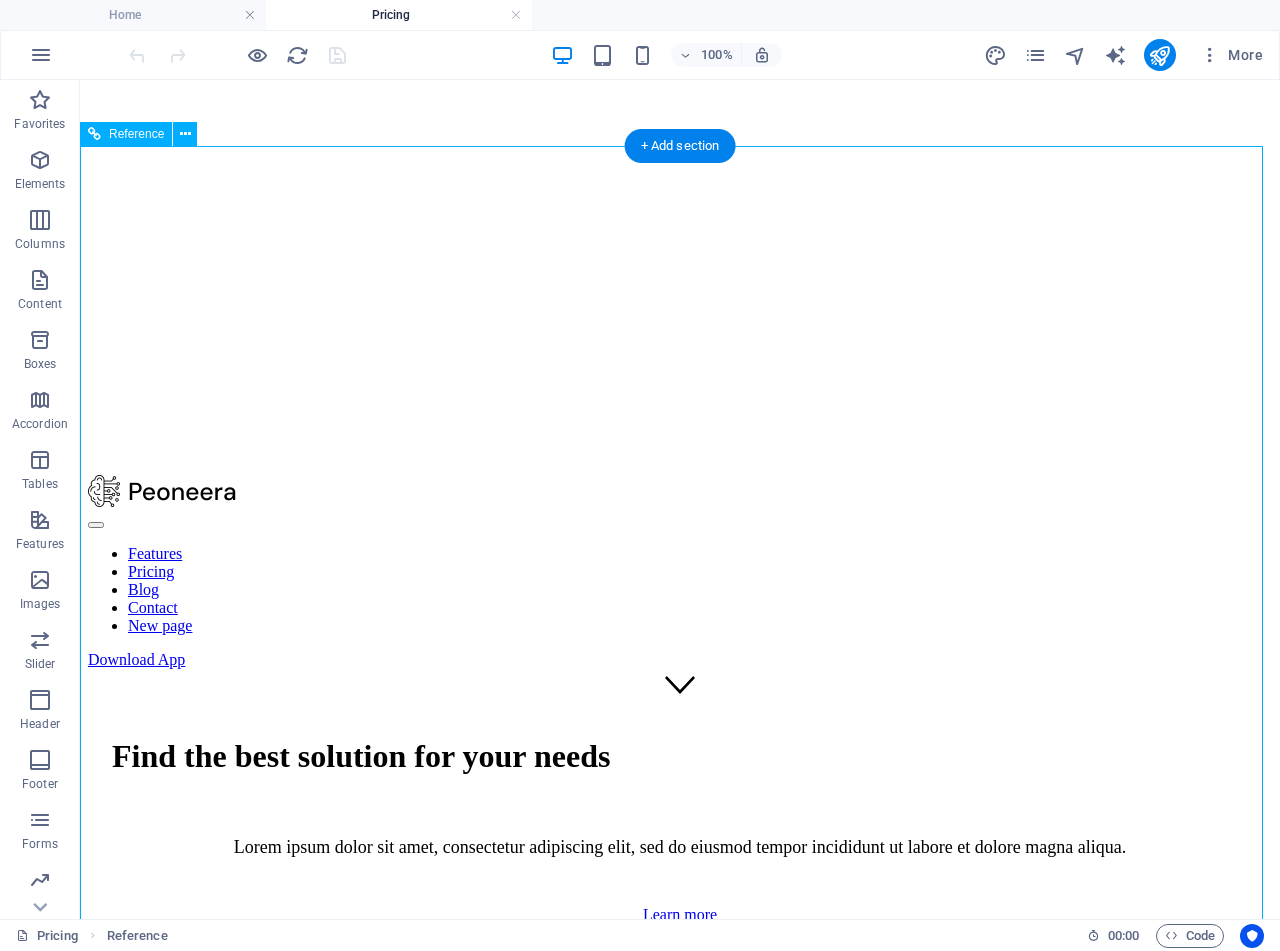 scroll, scrollTop: 500, scrollLeft: 0, axis: vertical 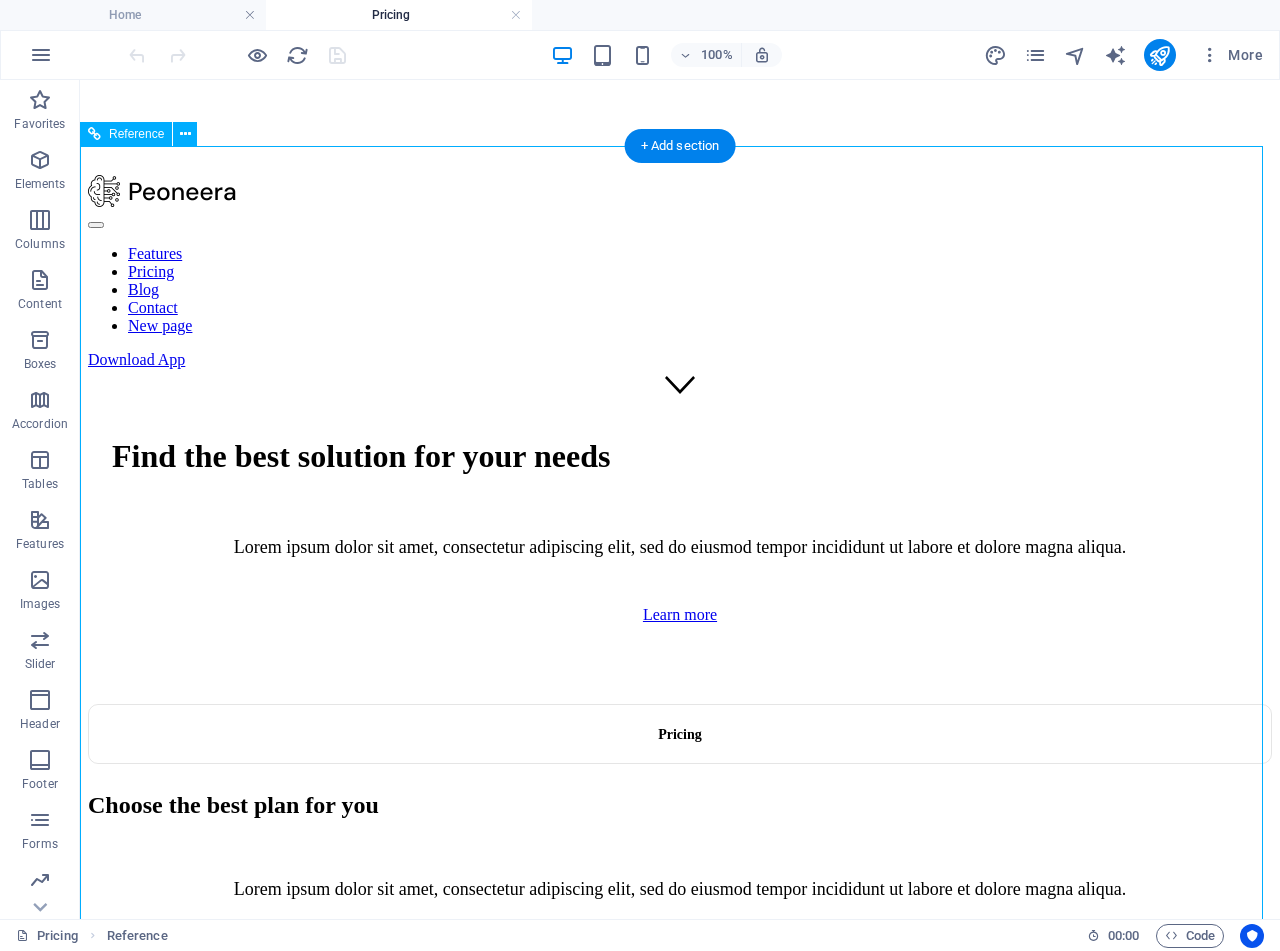 click on "Business" at bounding box center (680, 20416) 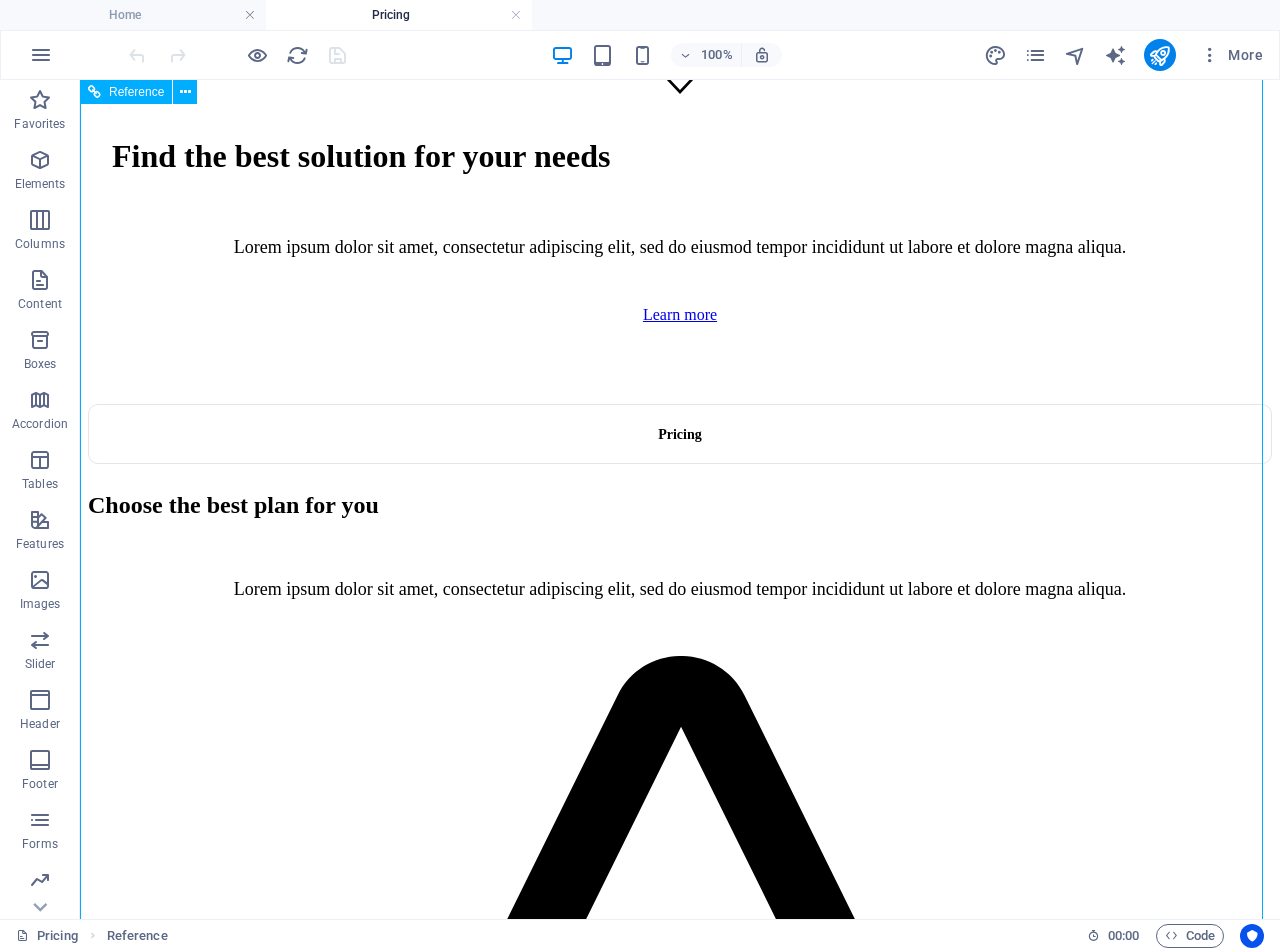 scroll, scrollTop: 1000, scrollLeft: 0, axis: vertical 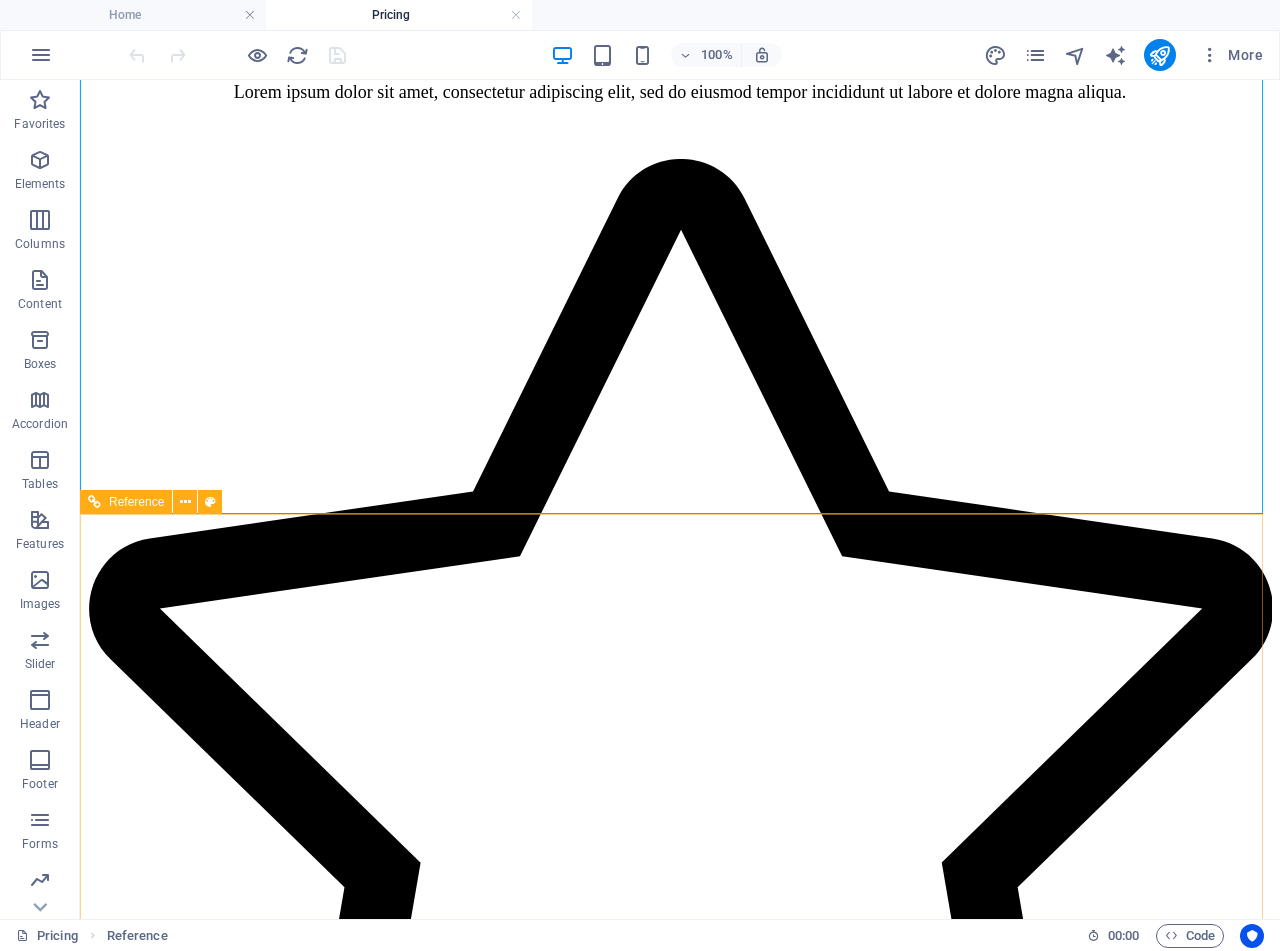click on "Reference" at bounding box center (136, 502) 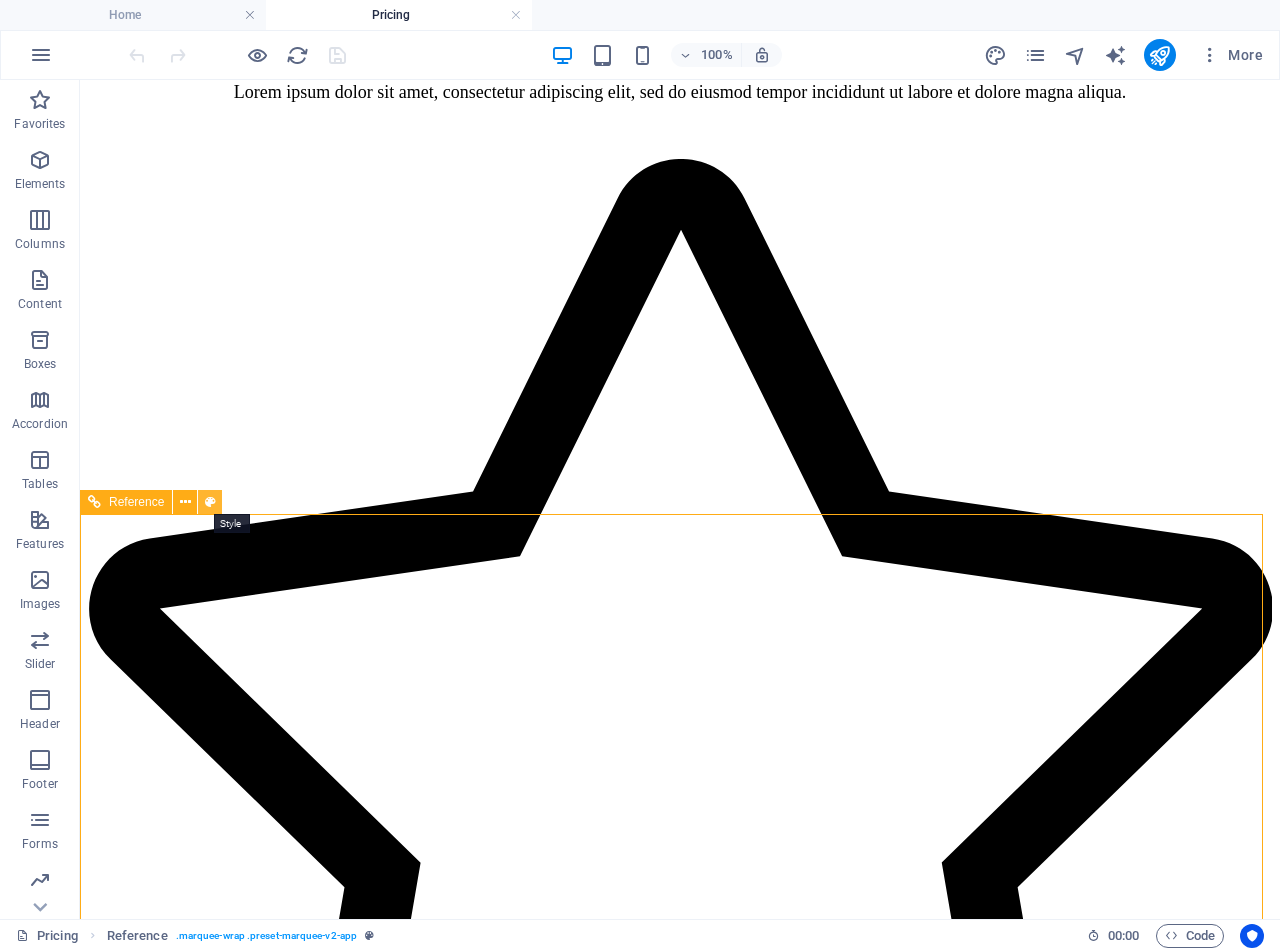 click at bounding box center (210, 502) 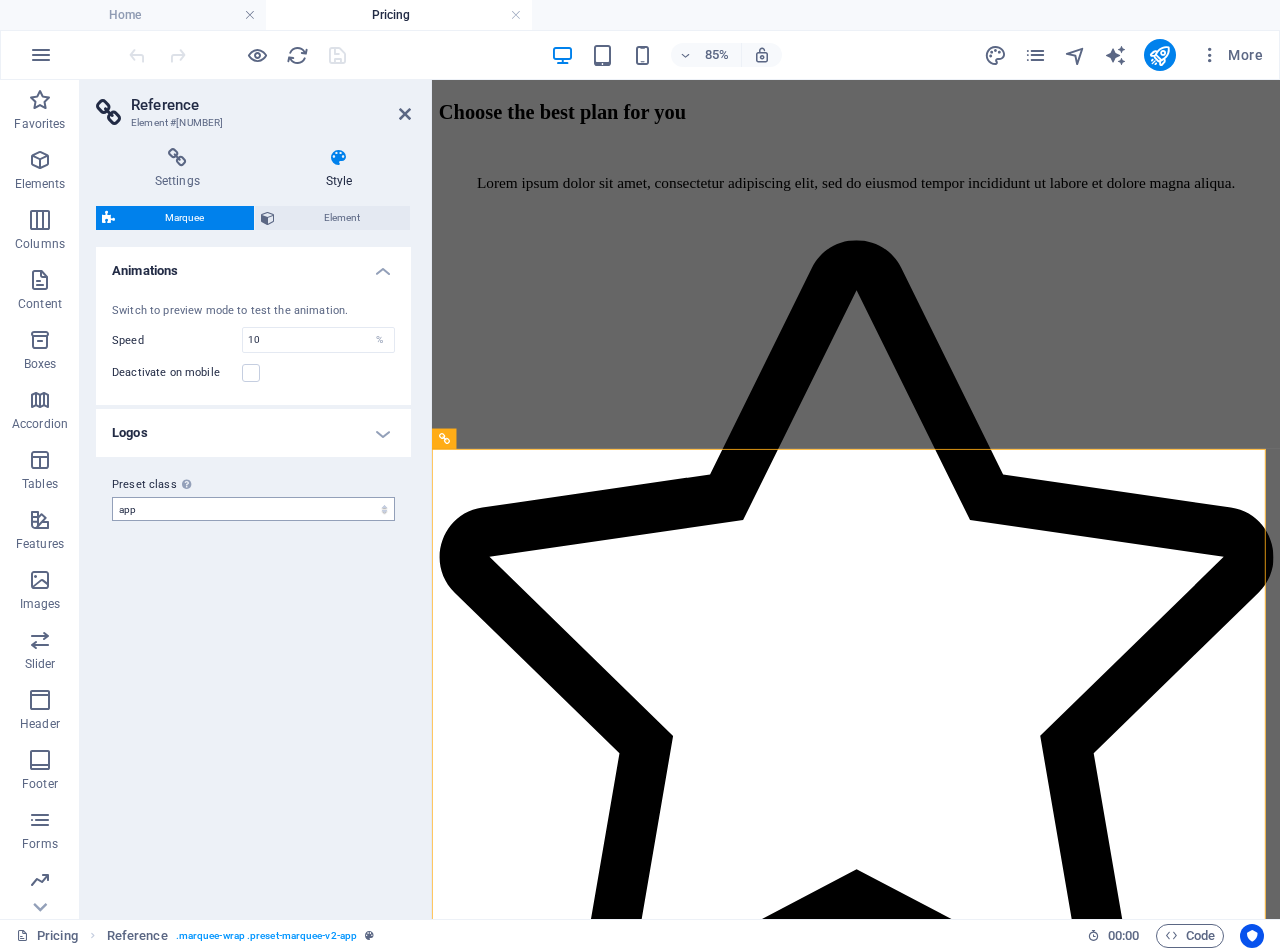 scroll, scrollTop: 1457, scrollLeft: 0, axis: vertical 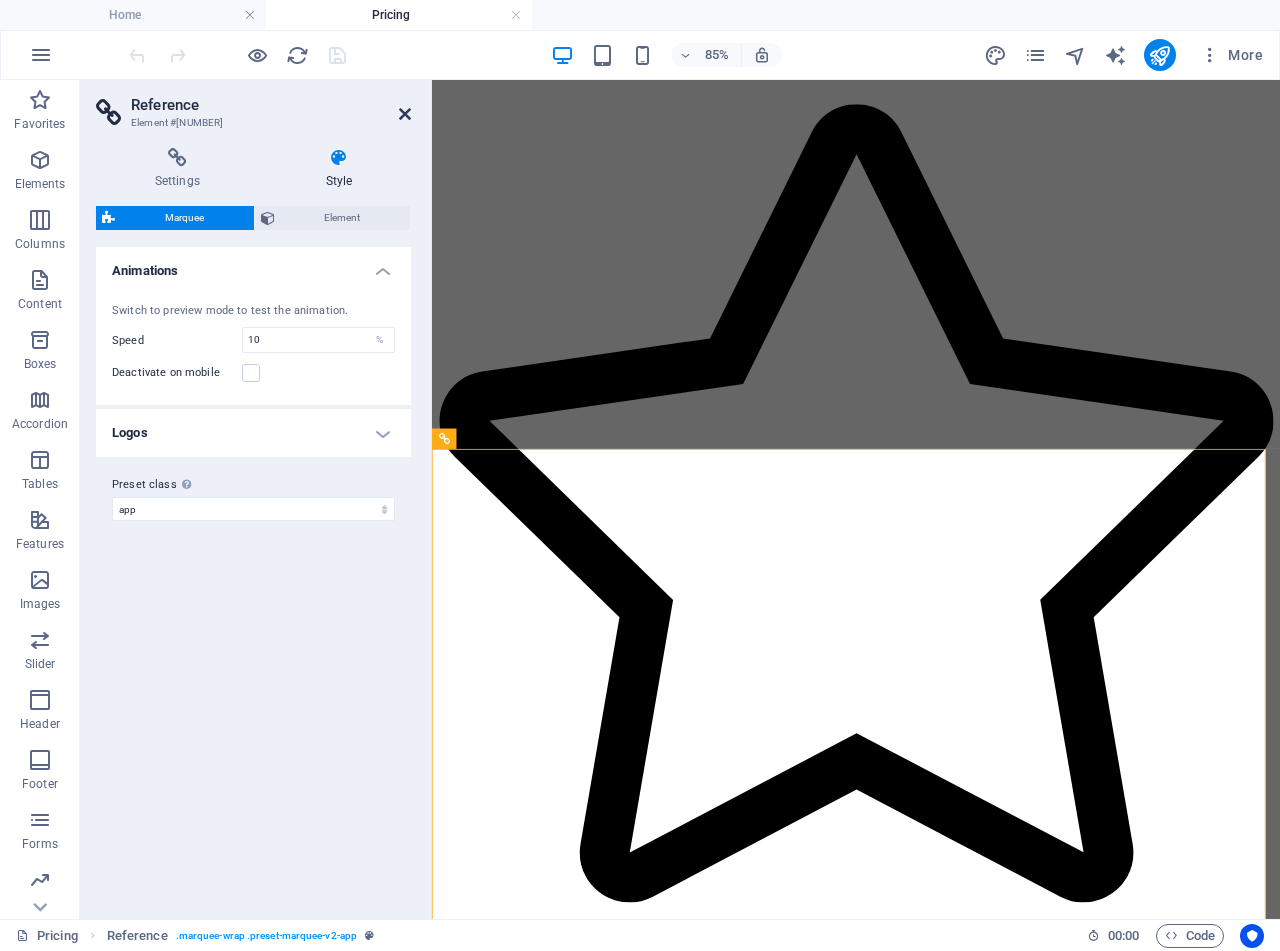 click at bounding box center [405, 114] 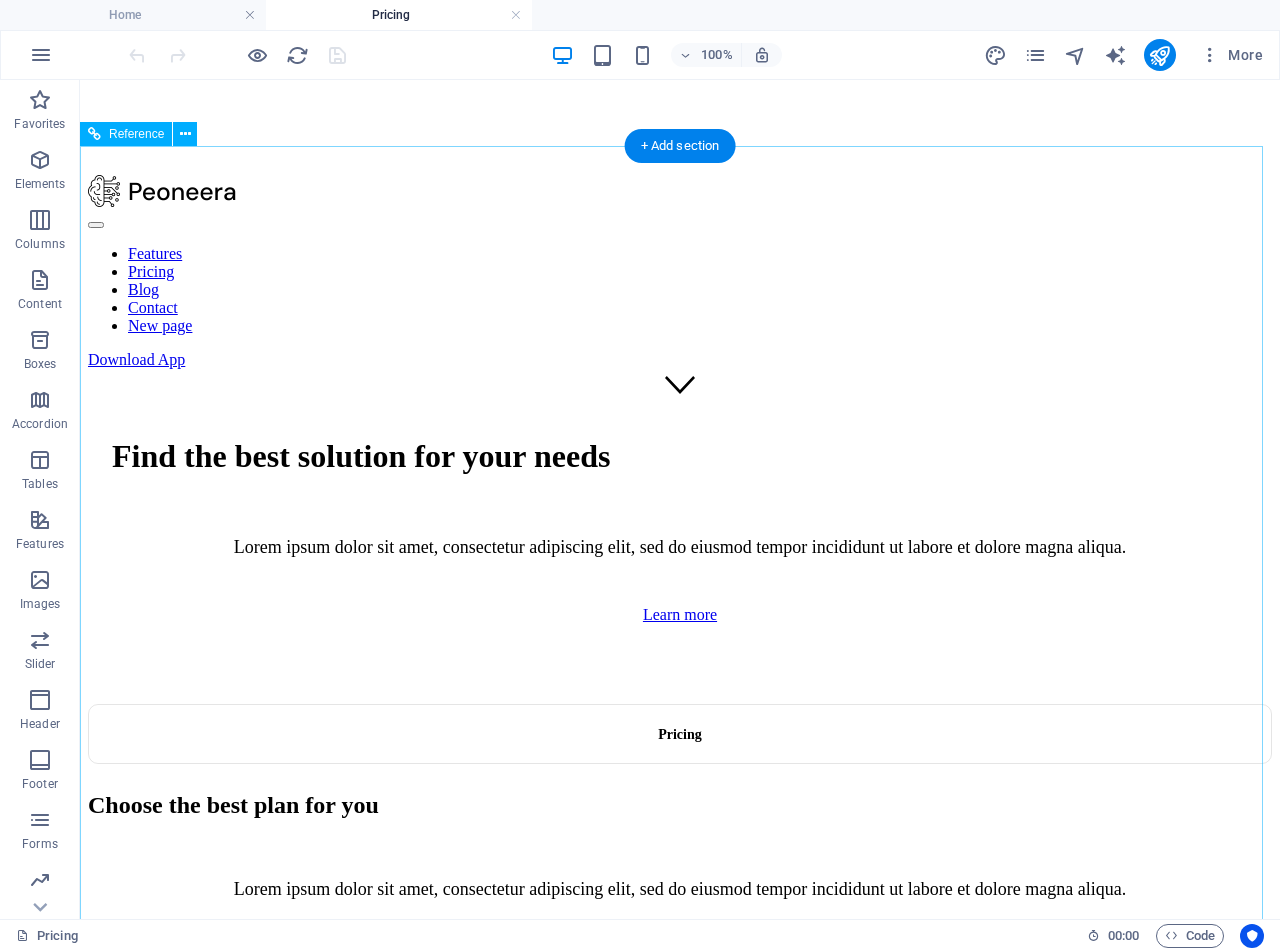 scroll, scrollTop: 800, scrollLeft: 0, axis: vertical 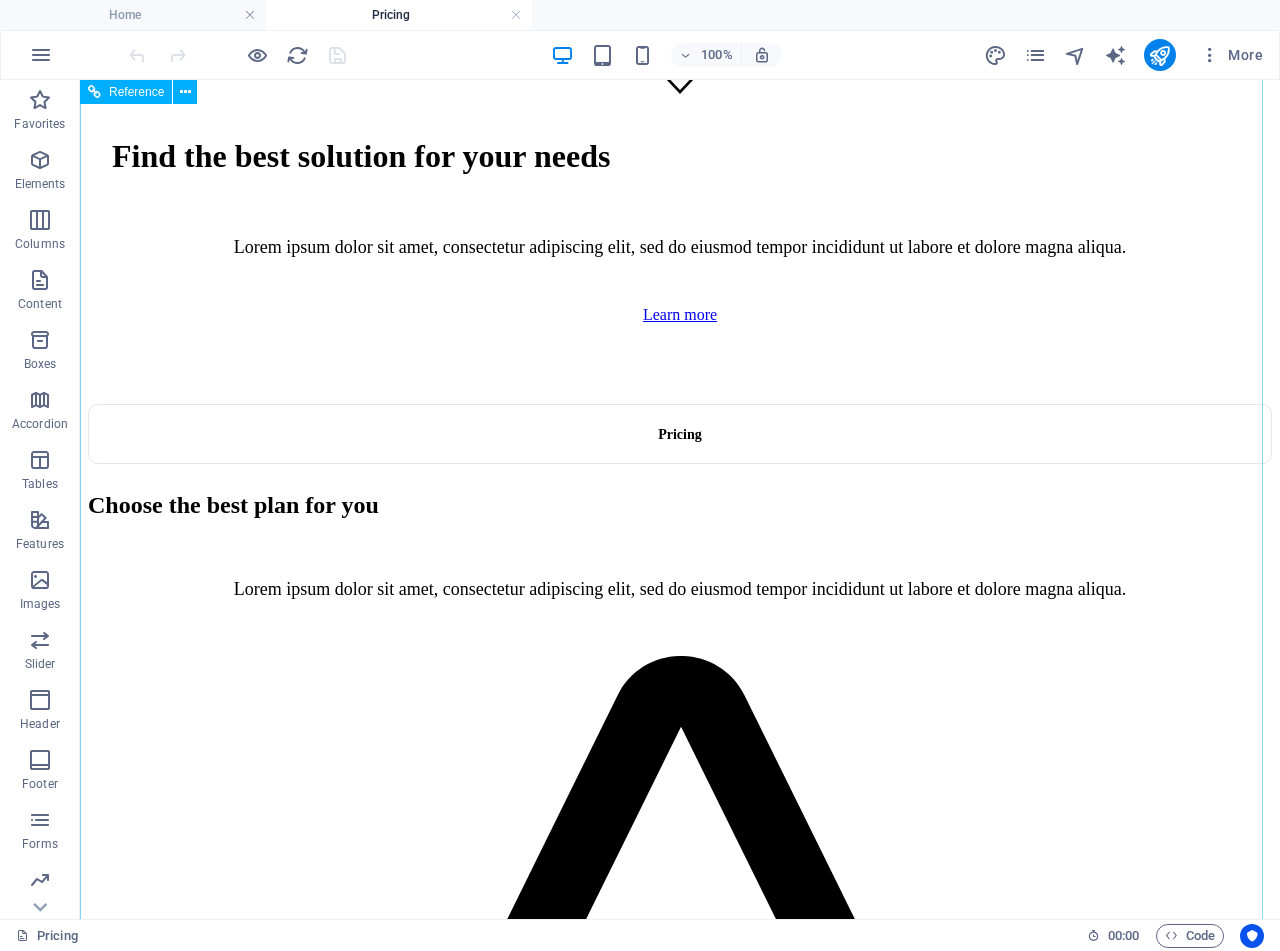 drag, startPoint x: 995, startPoint y: 439, endPoint x: 1048, endPoint y: 329, distance: 122.10242 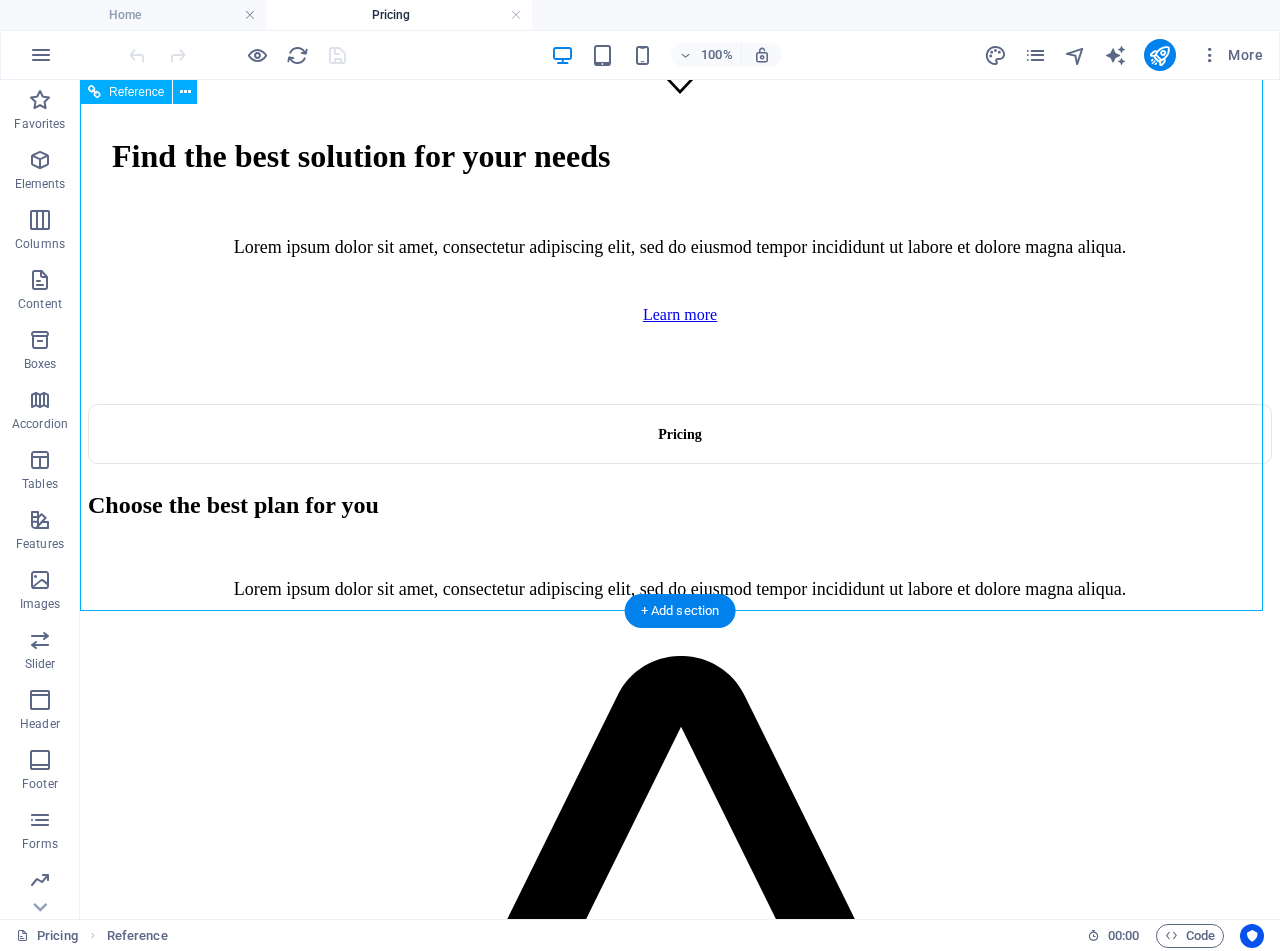 scroll, scrollTop: 1200, scrollLeft: 0, axis: vertical 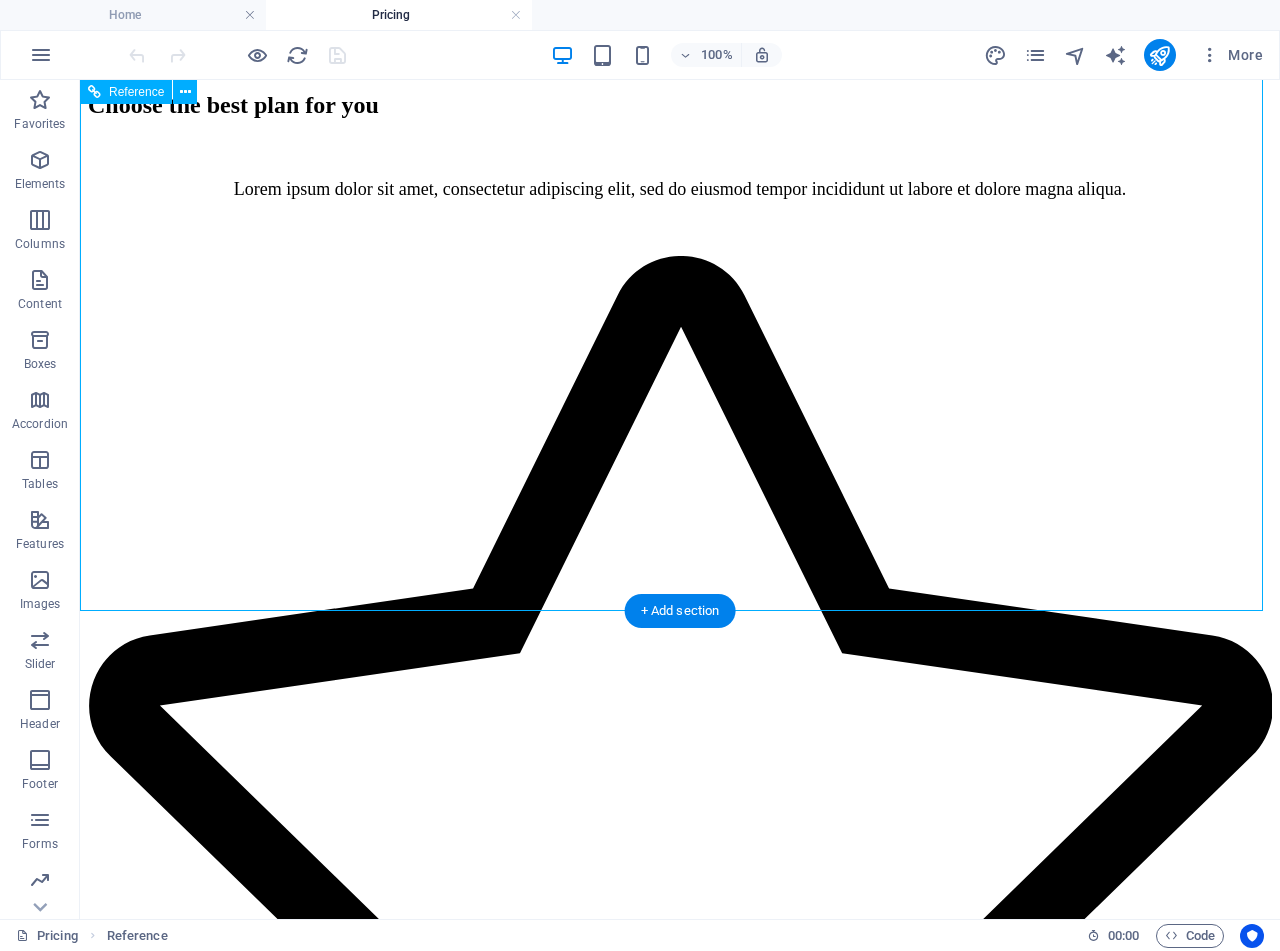 click on "$9 /monthly Sign up now       Up to 50 project members       Unlimited tasks and projects       50GB storage       Integrations       Priority support       Advanced support       Expert support" at bounding box center (680, 14321) 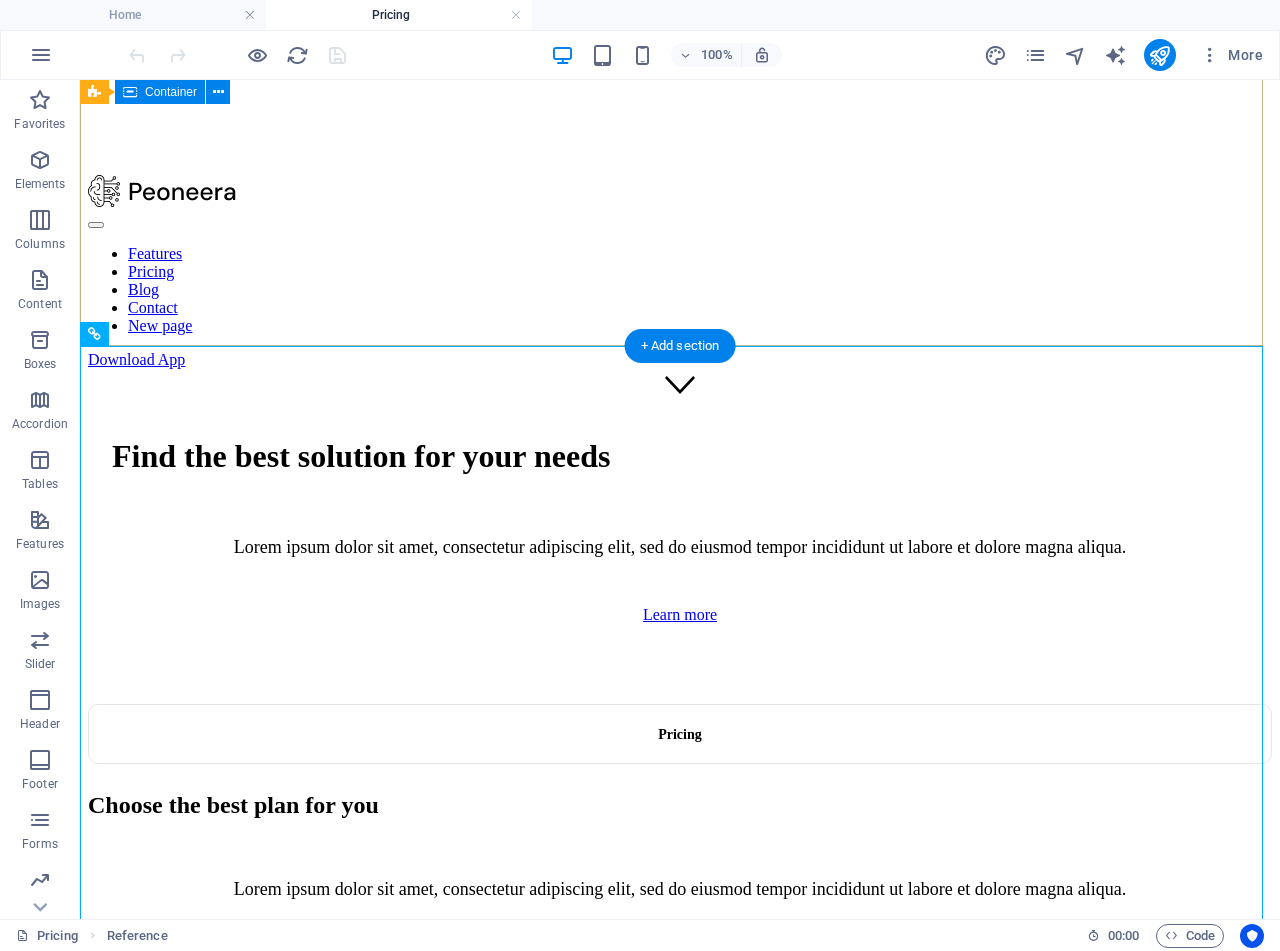 scroll, scrollTop: 300, scrollLeft: 0, axis: vertical 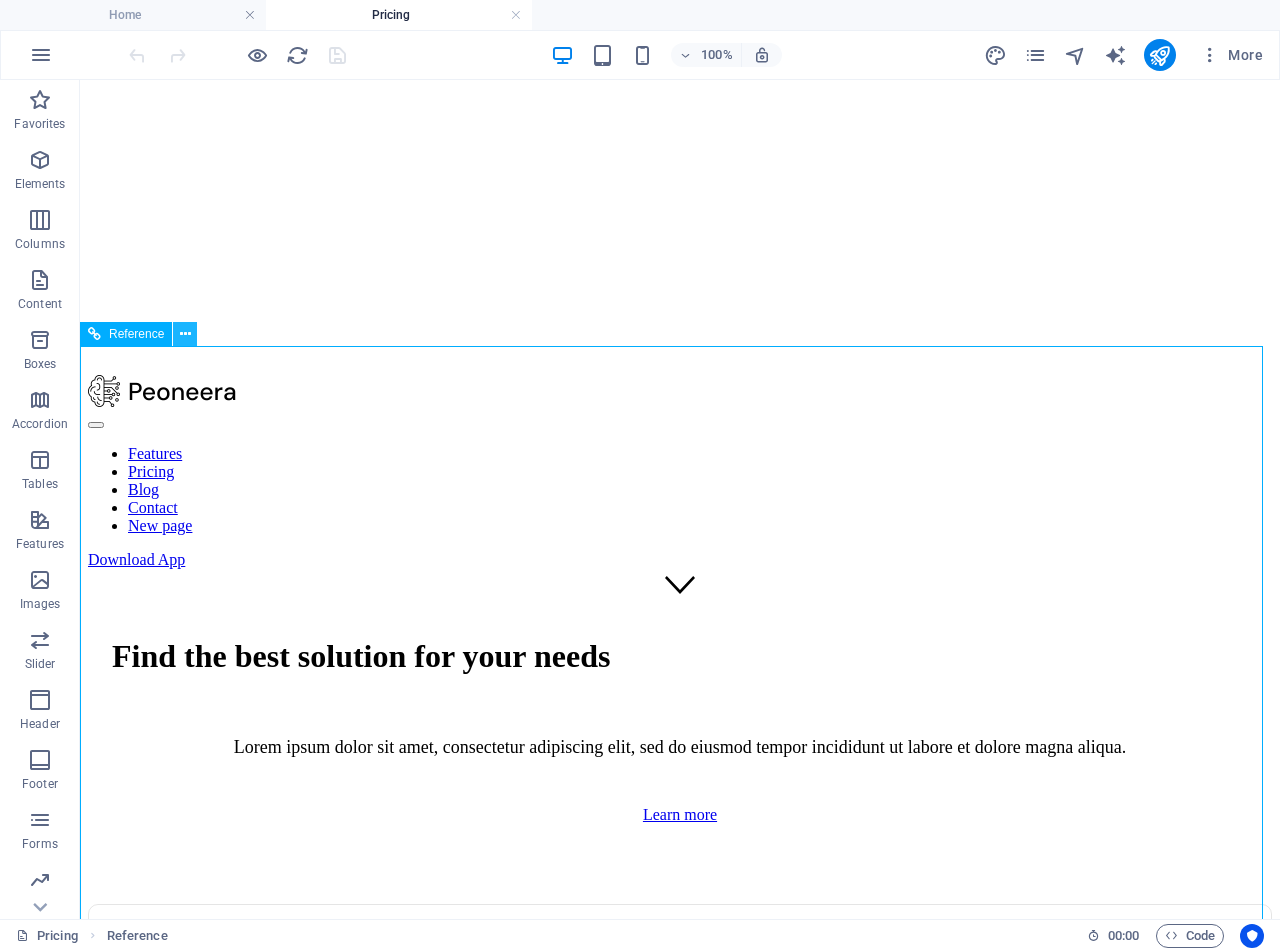 click at bounding box center [185, 334] 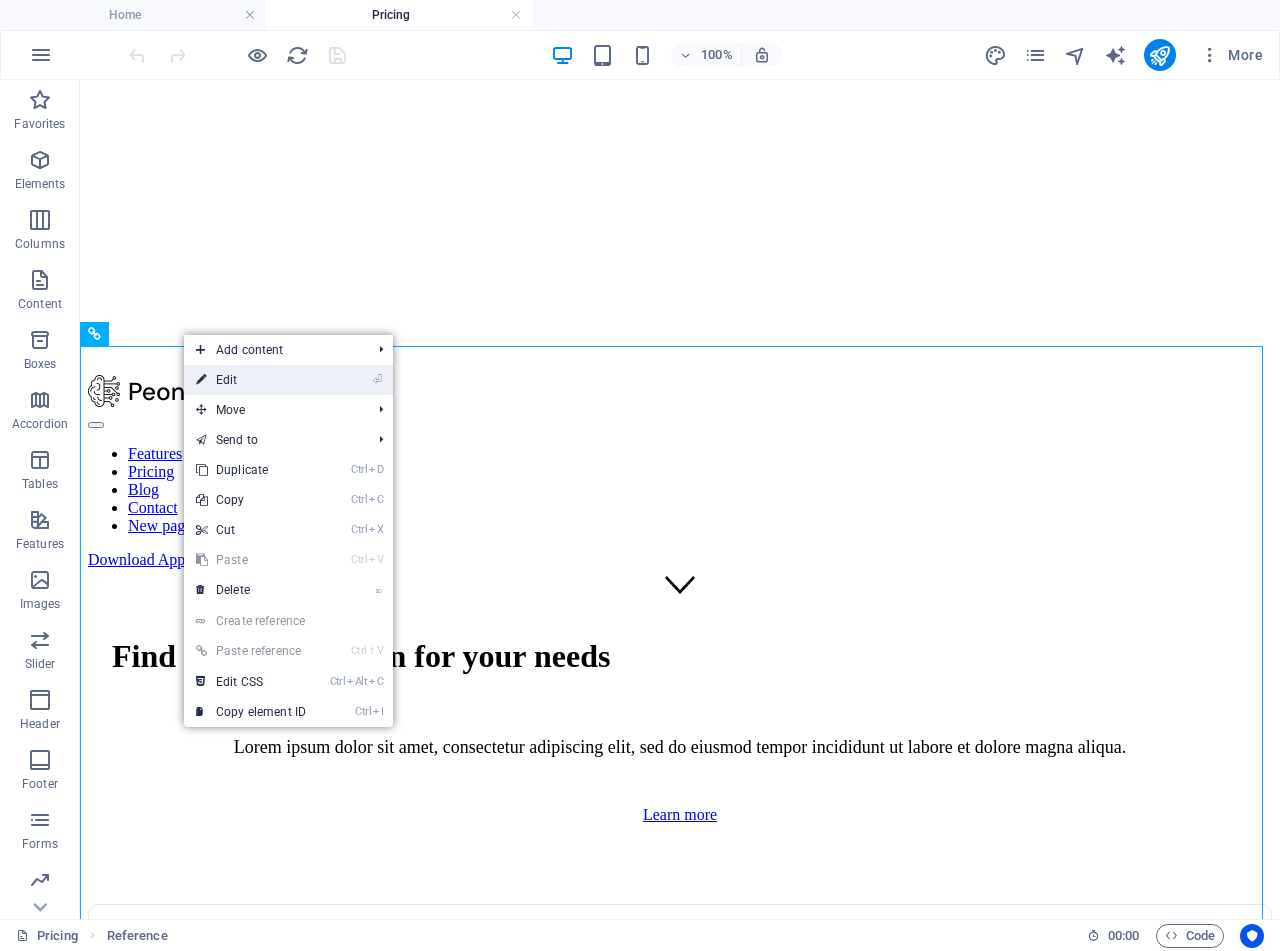 click on "⏎  Edit" at bounding box center (251, 380) 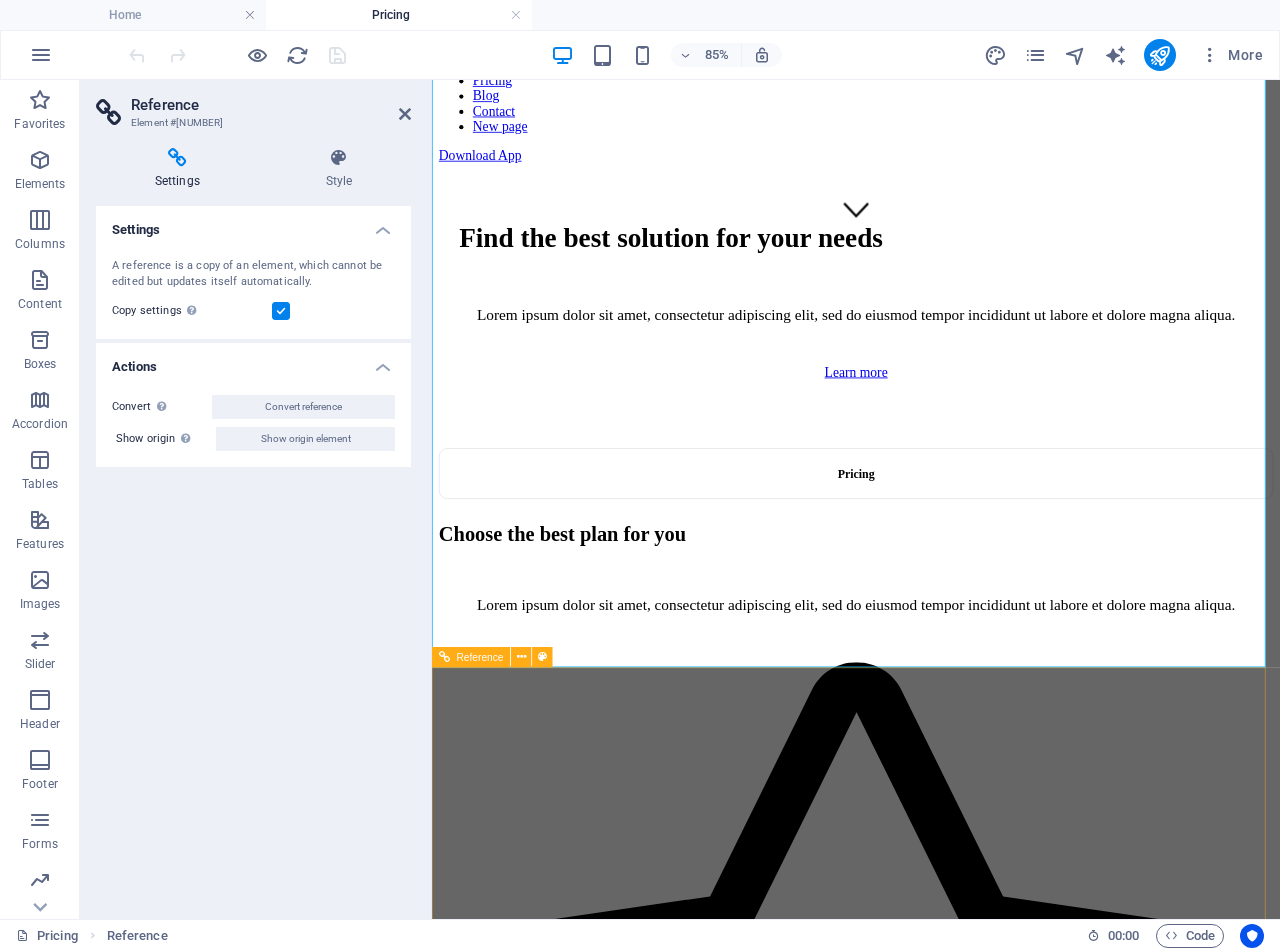 scroll, scrollTop: 1300, scrollLeft: 0, axis: vertical 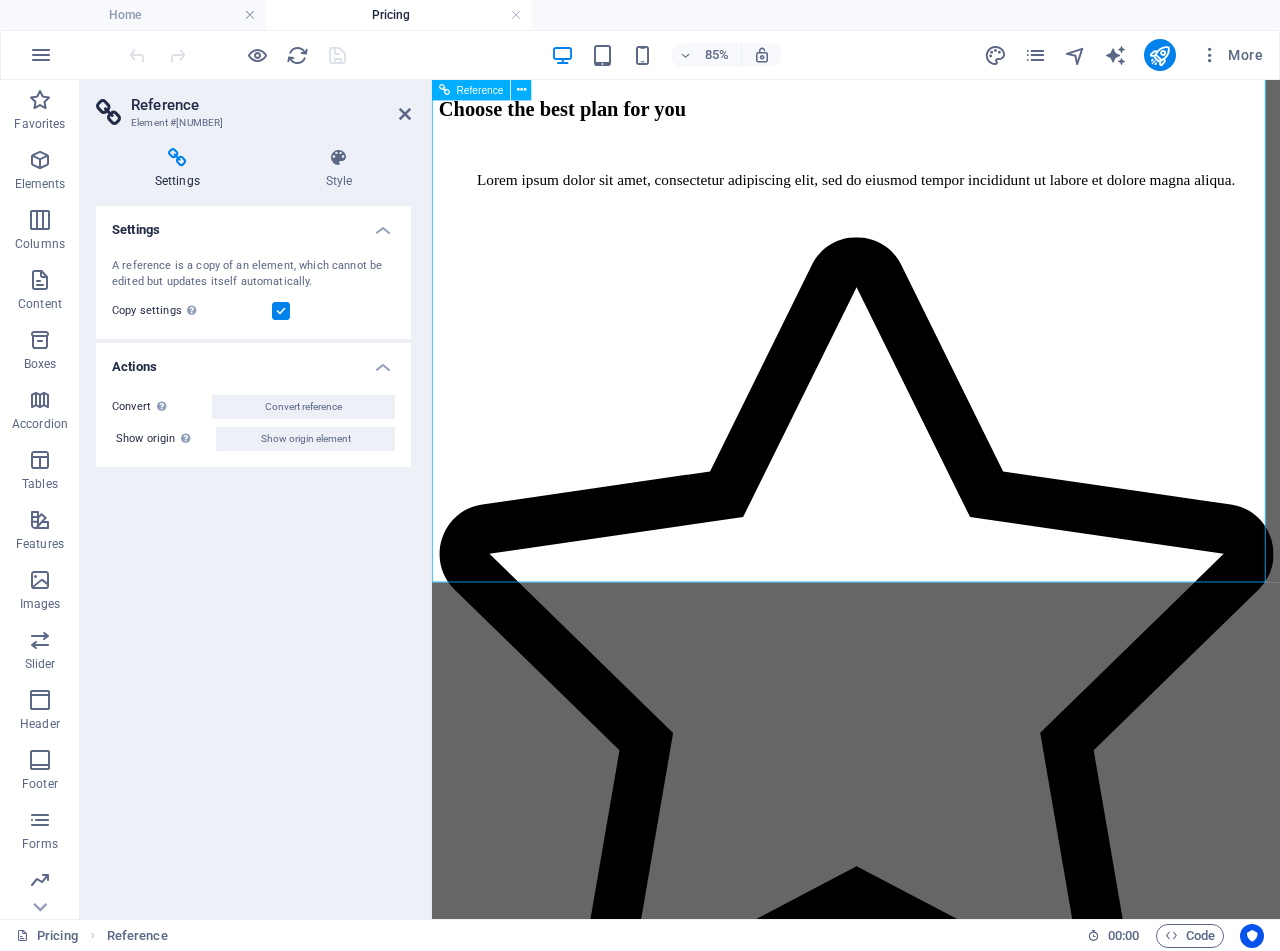 click on "Up to 5 project members       Unlimited tasks and projects       2GB storage       Integrations       Basic support" at bounding box center [931, 4141] 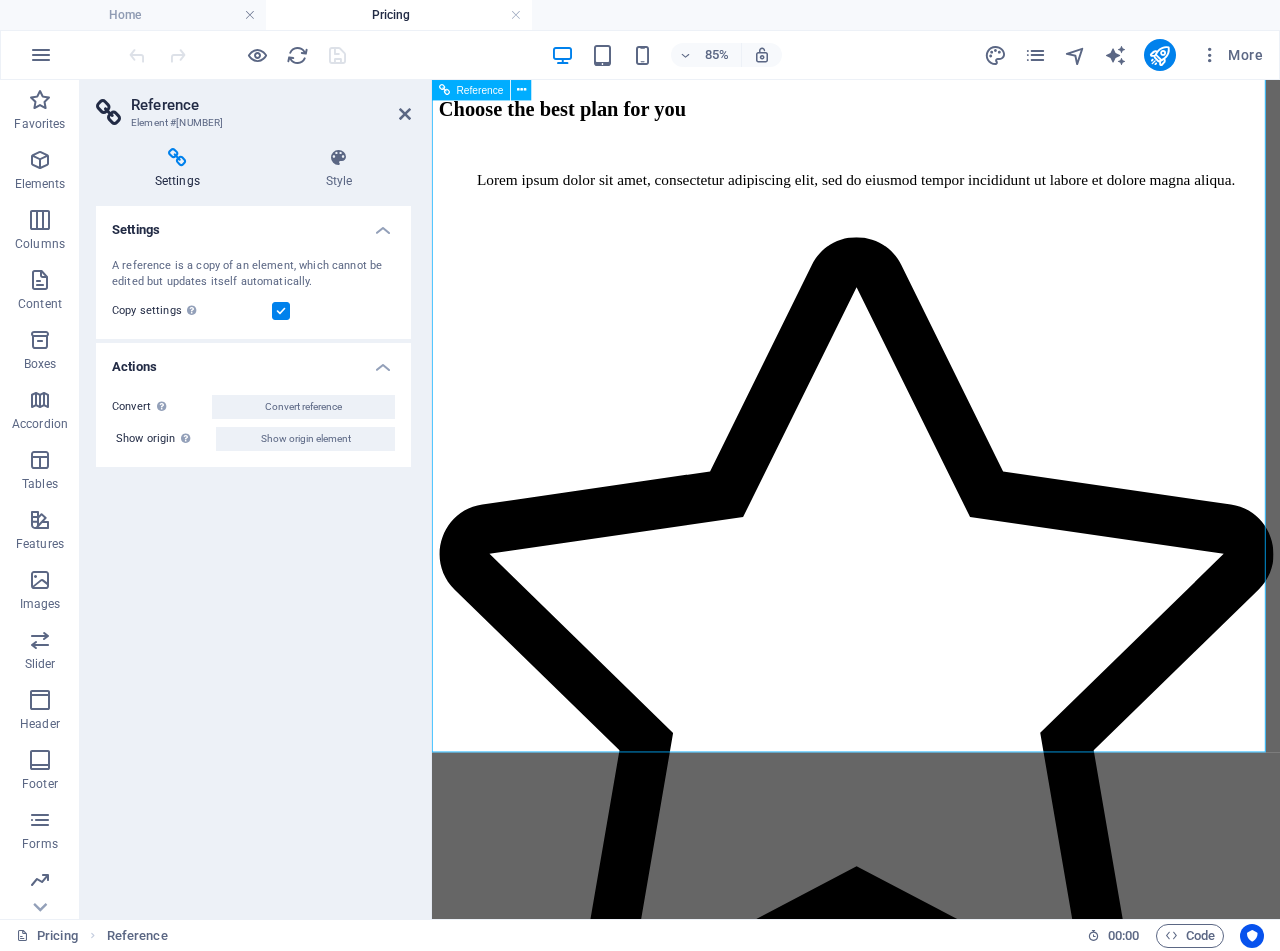 scroll, scrollTop: 900, scrollLeft: 0, axis: vertical 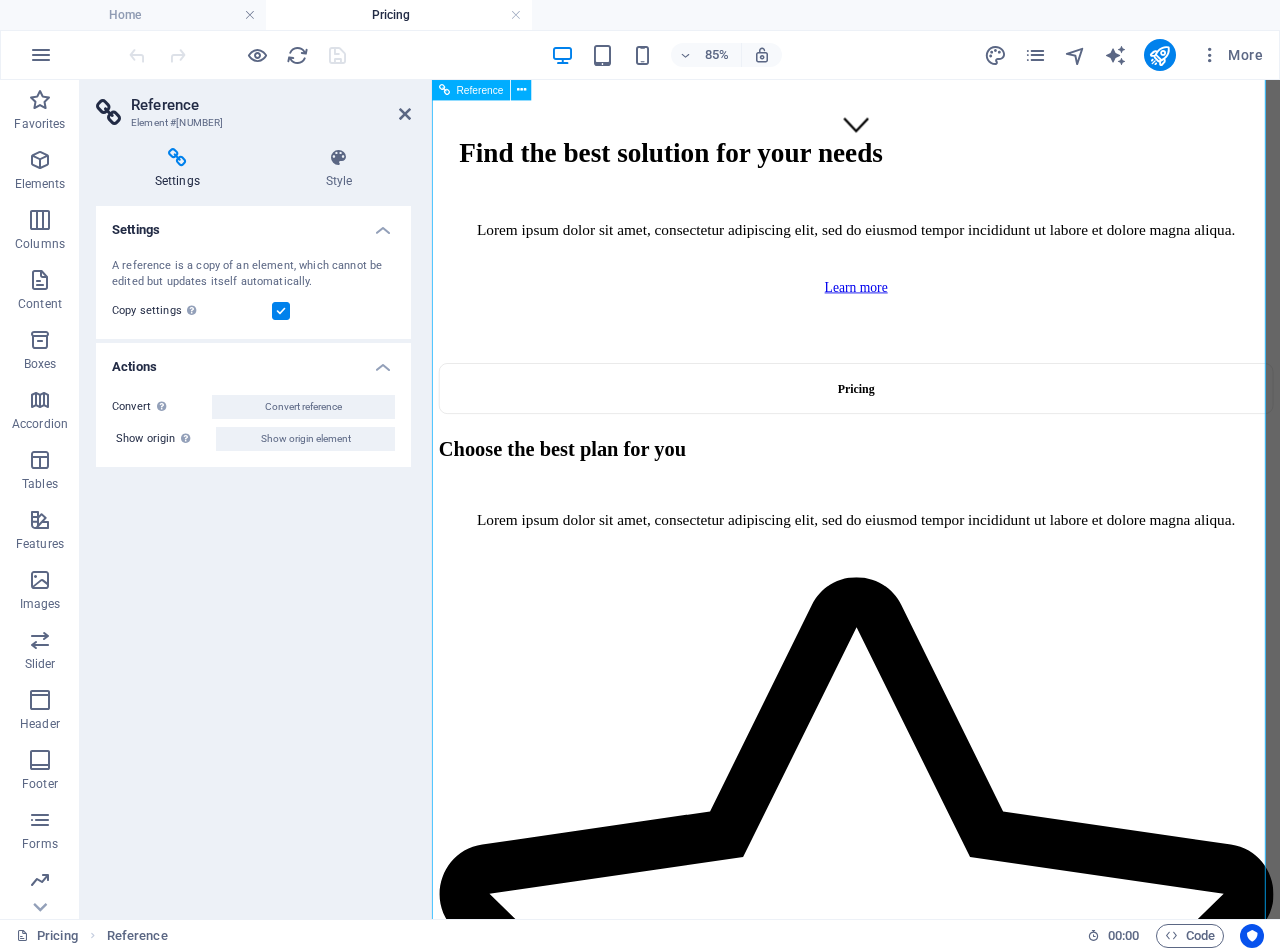 drag, startPoint x: 822, startPoint y: 510, endPoint x: 1096, endPoint y: 488, distance: 274.8818 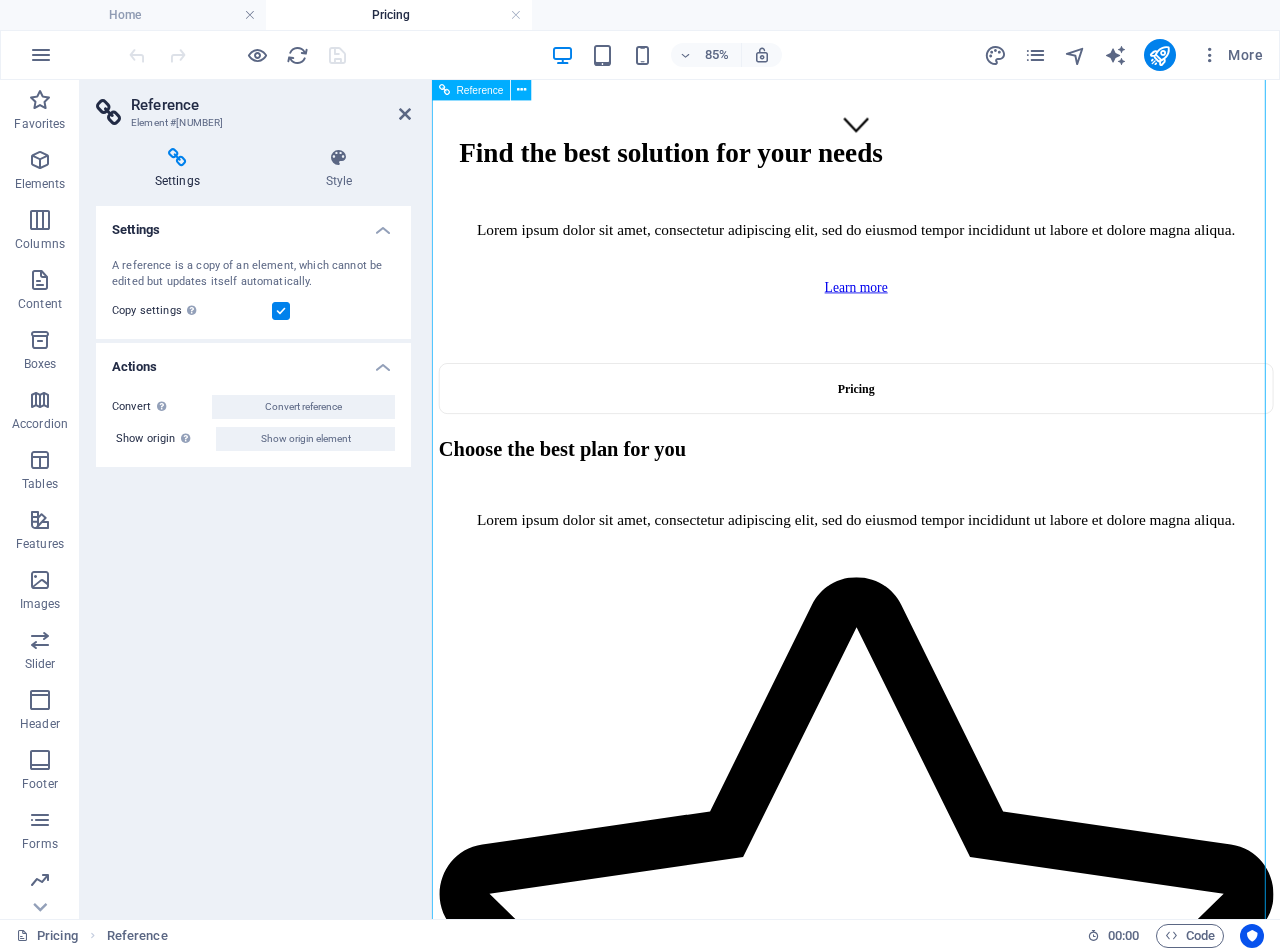 click on "most popular" at bounding box center [931, 8390] 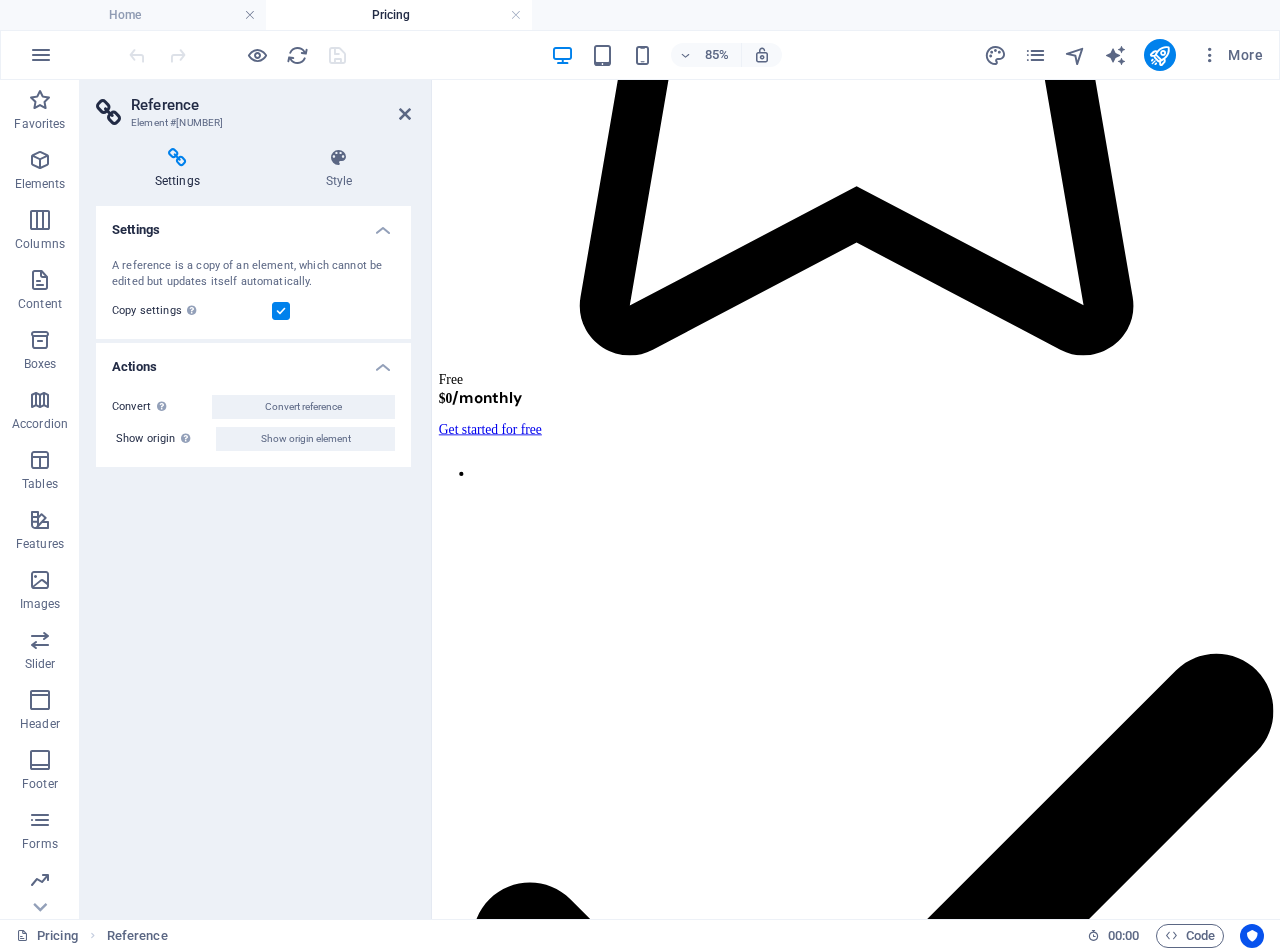 scroll, scrollTop: 1268, scrollLeft: 0, axis: vertical 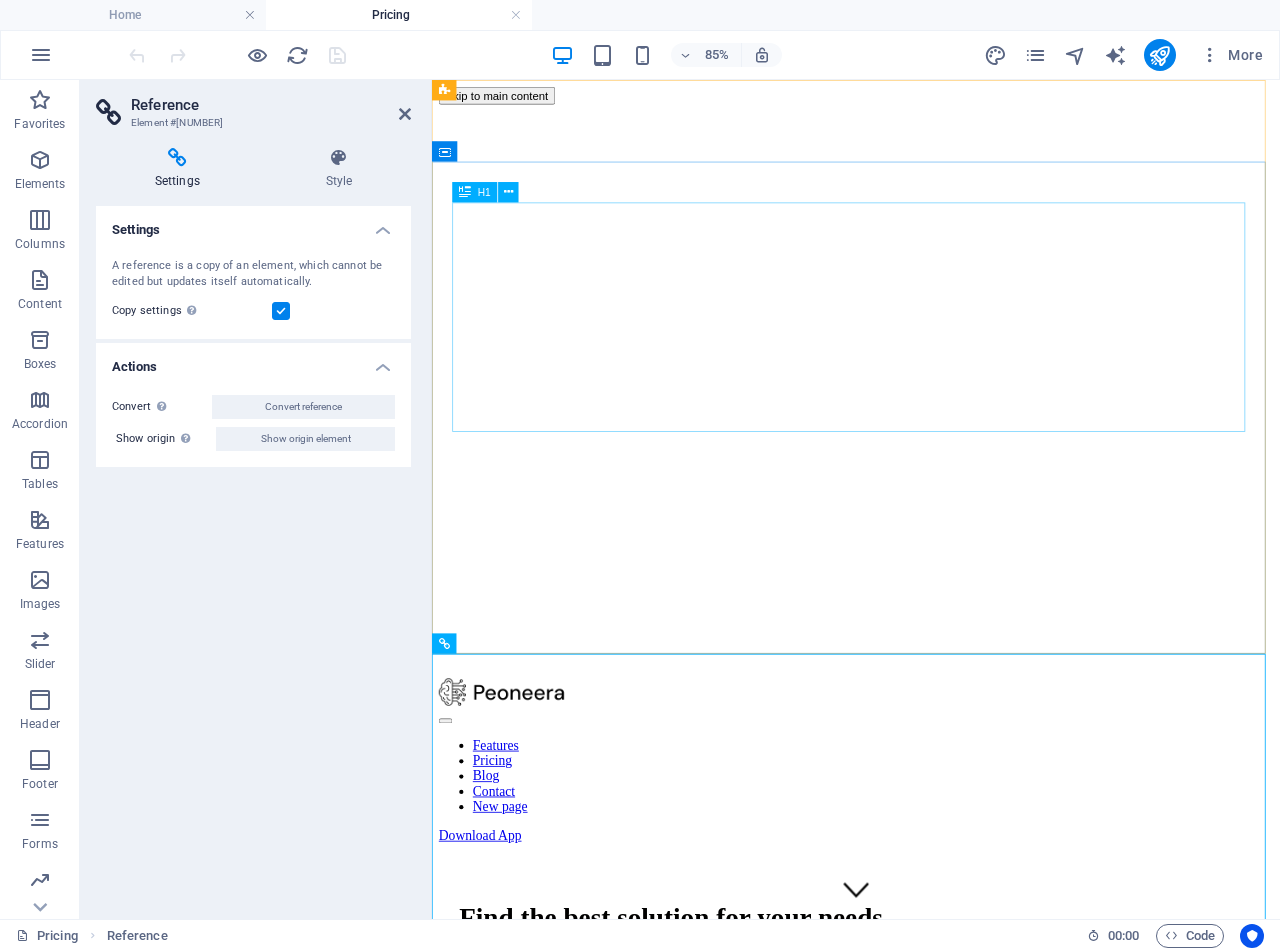 click on "Find the best solution for your needs" at bounding box center [931, 1065] 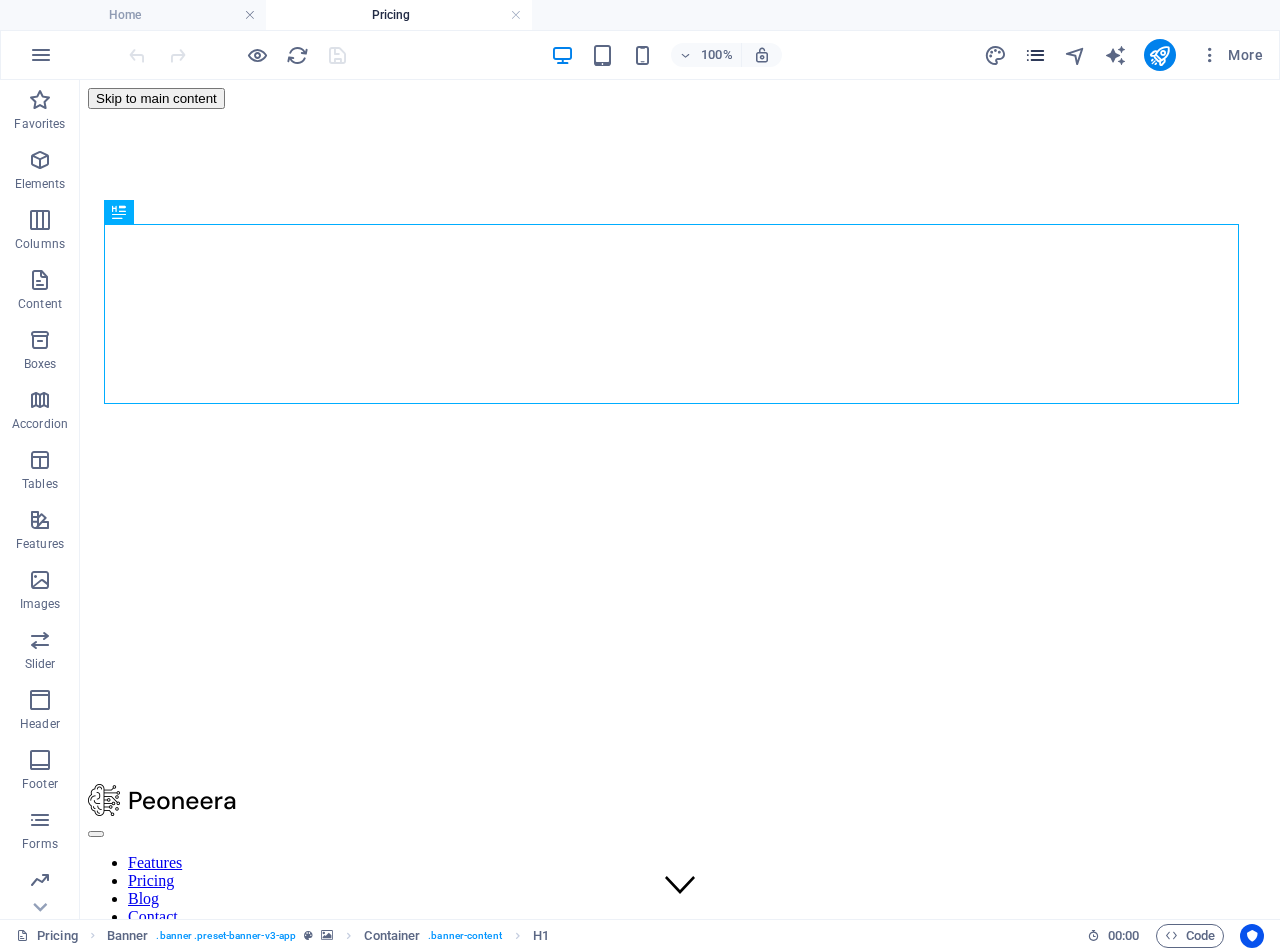 click at bounding box center [1035, 55] 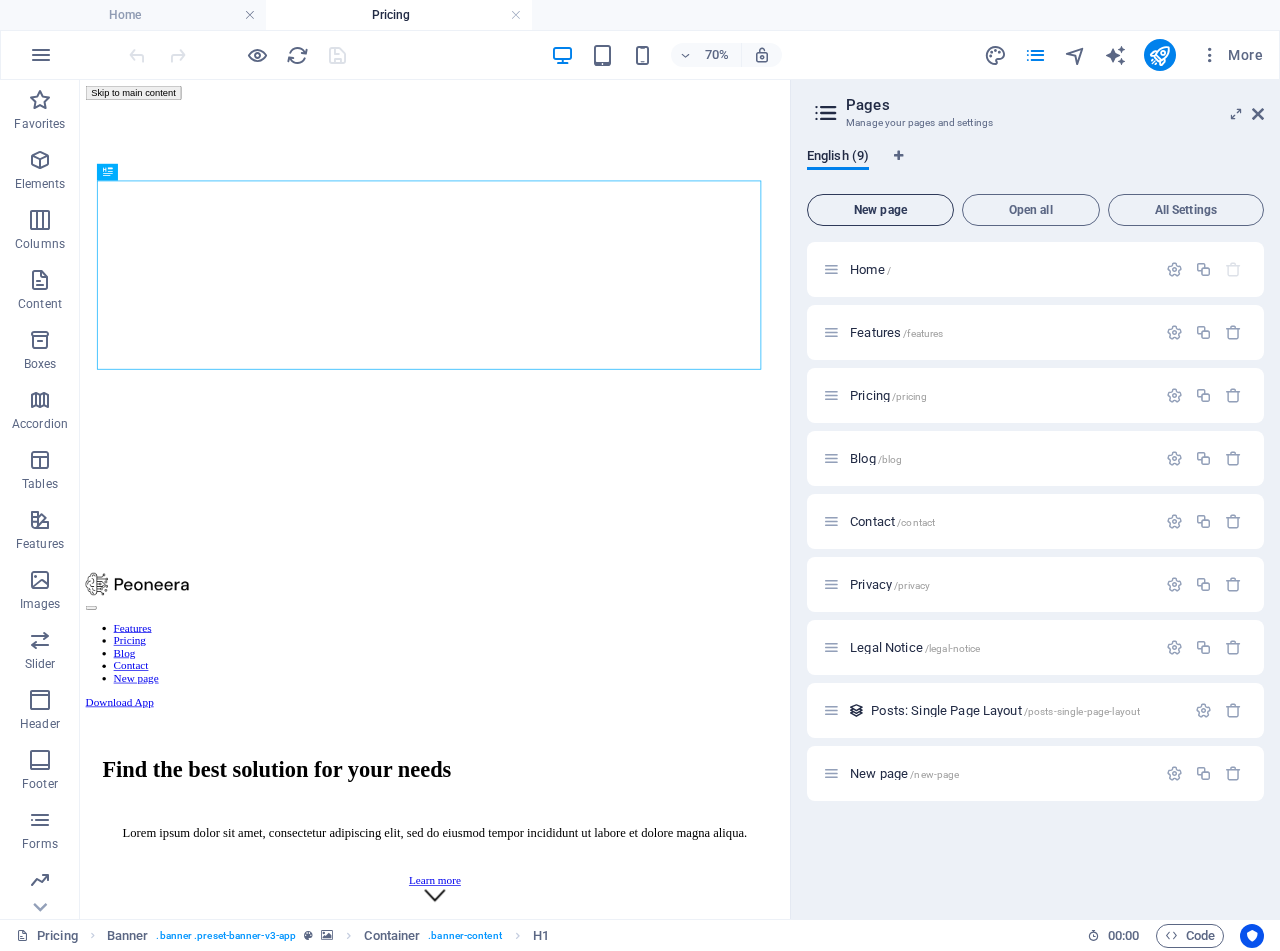 click on "New page" at bounding box center [880, 210] 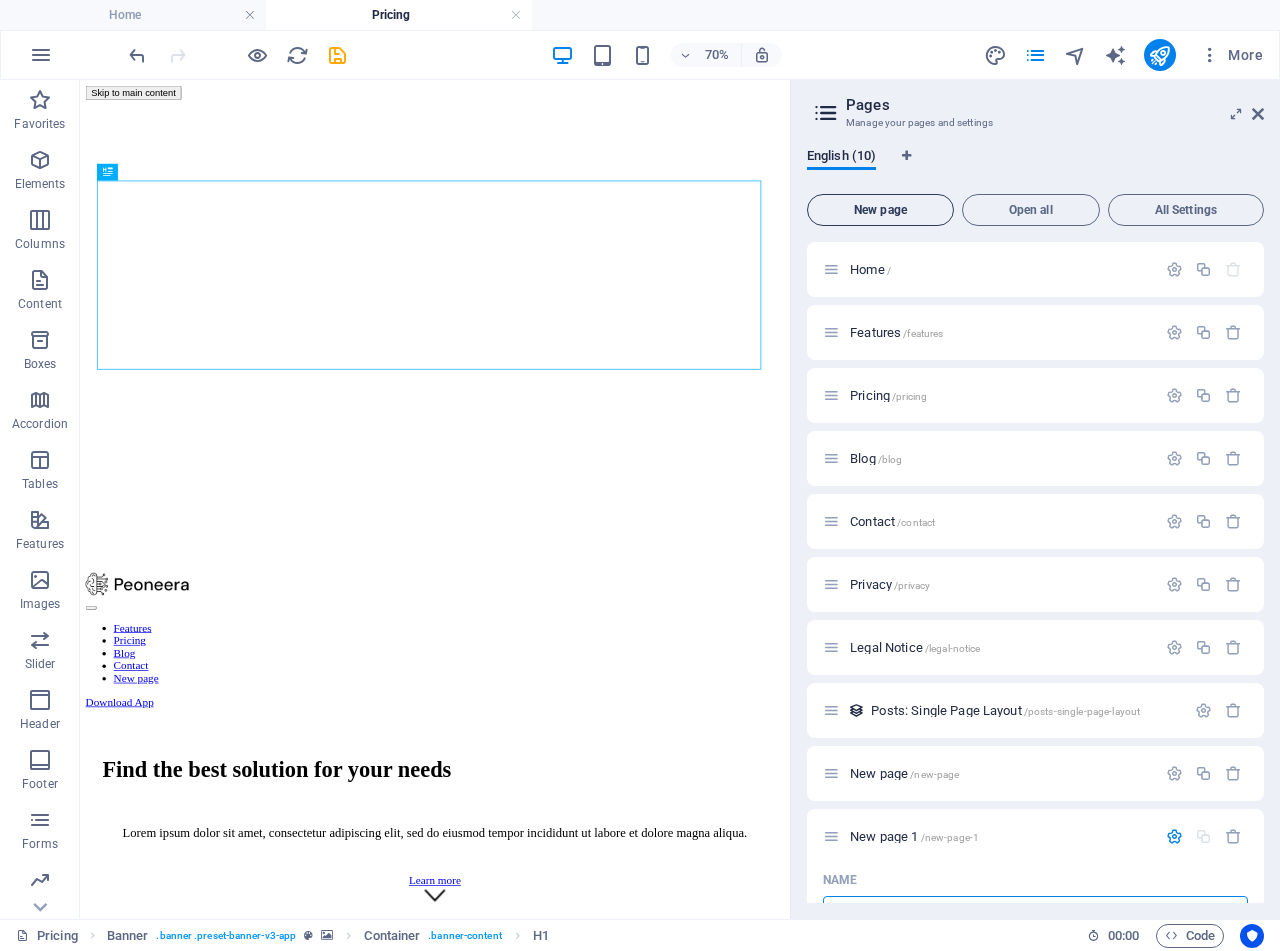 scroll, scrollTop: 25, scrollLeft: 0, axis: vertical 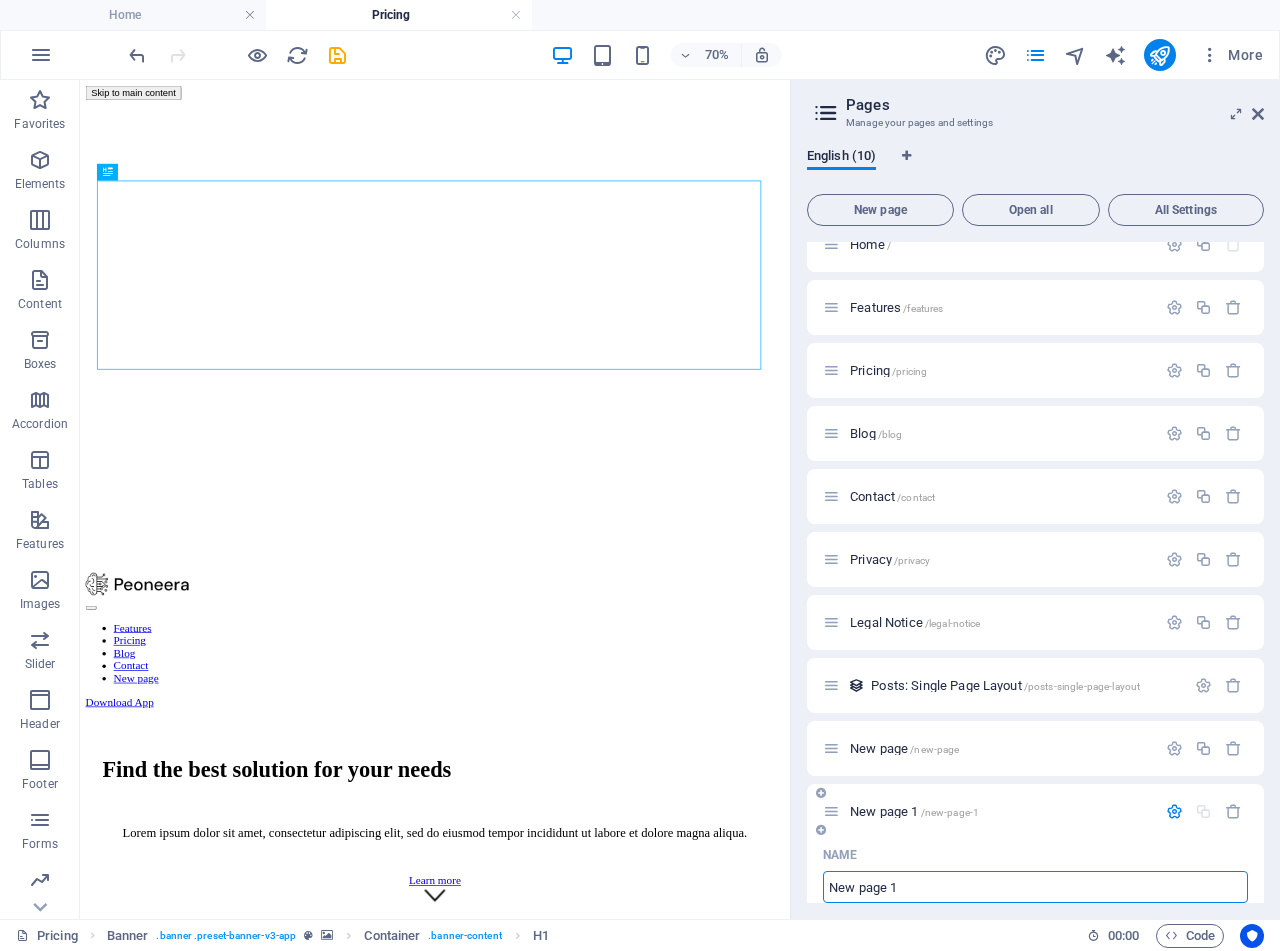 click on "New page 1" at bounding box center (1035, 887) 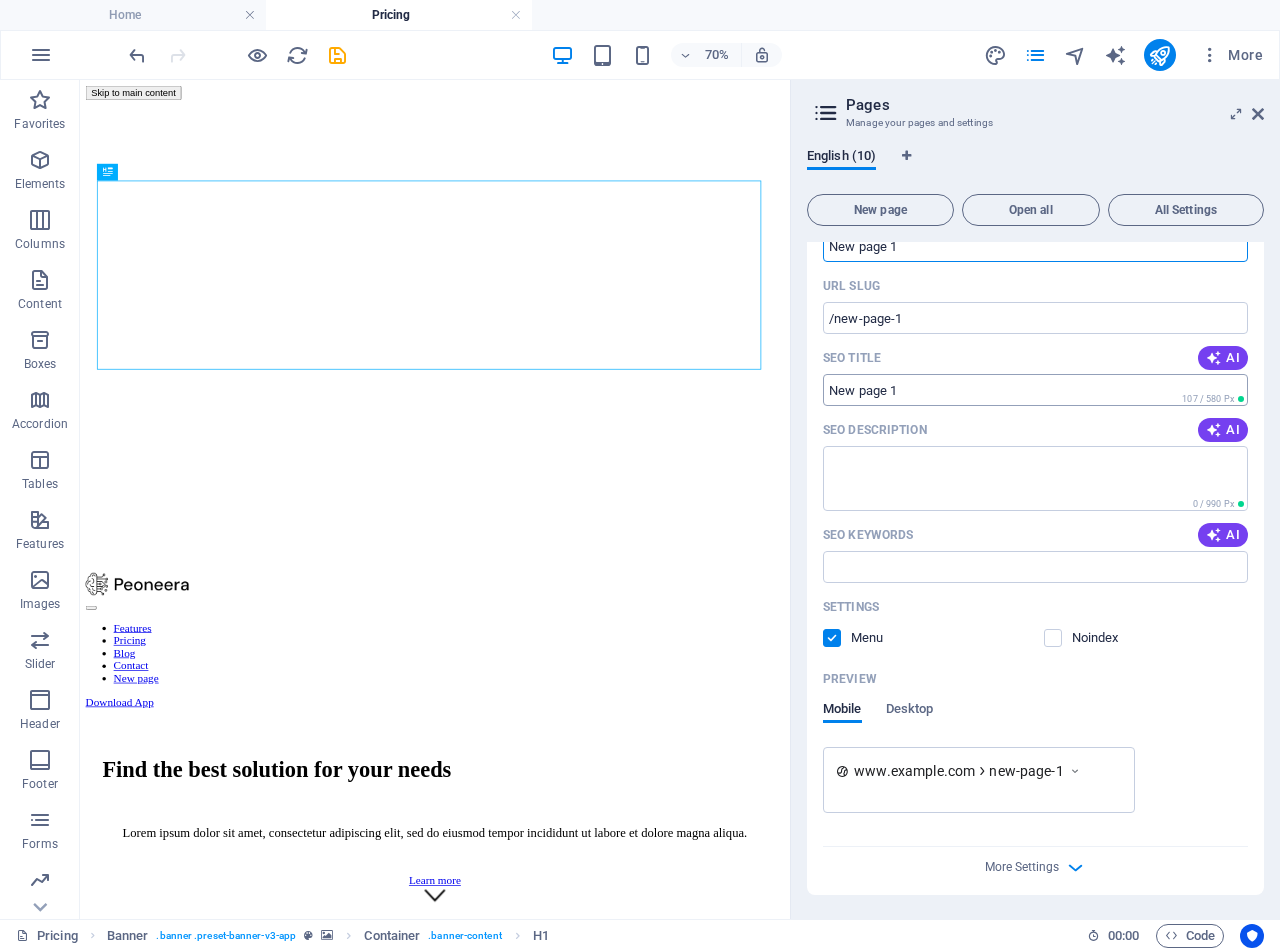 scroll, scrollTop: 366, scrollLeft: 0, axis: vertical 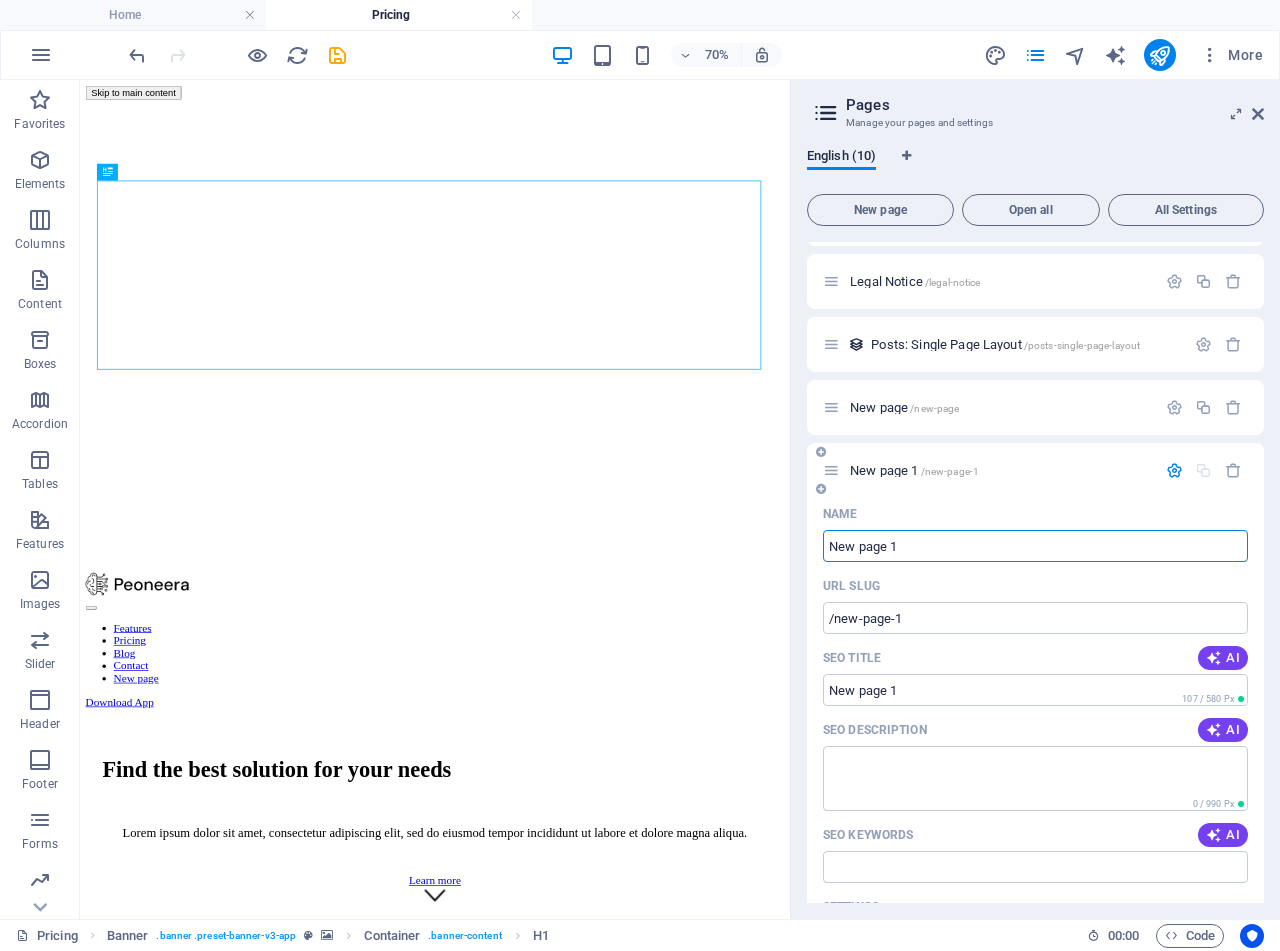 click at bounding box center [1174, 470] 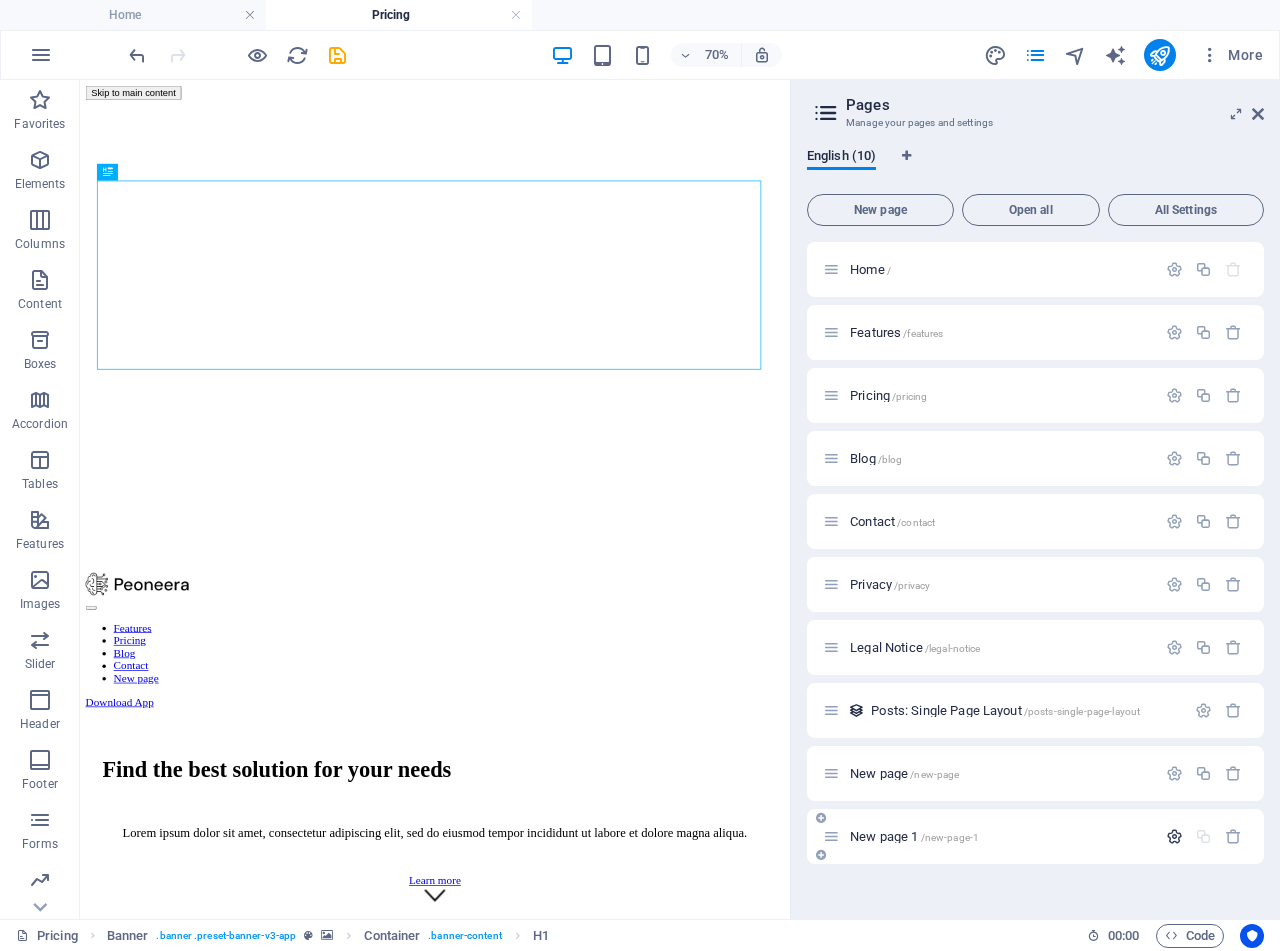 scroll, scrollTop: 0, scrollLeft: 0, axis: both 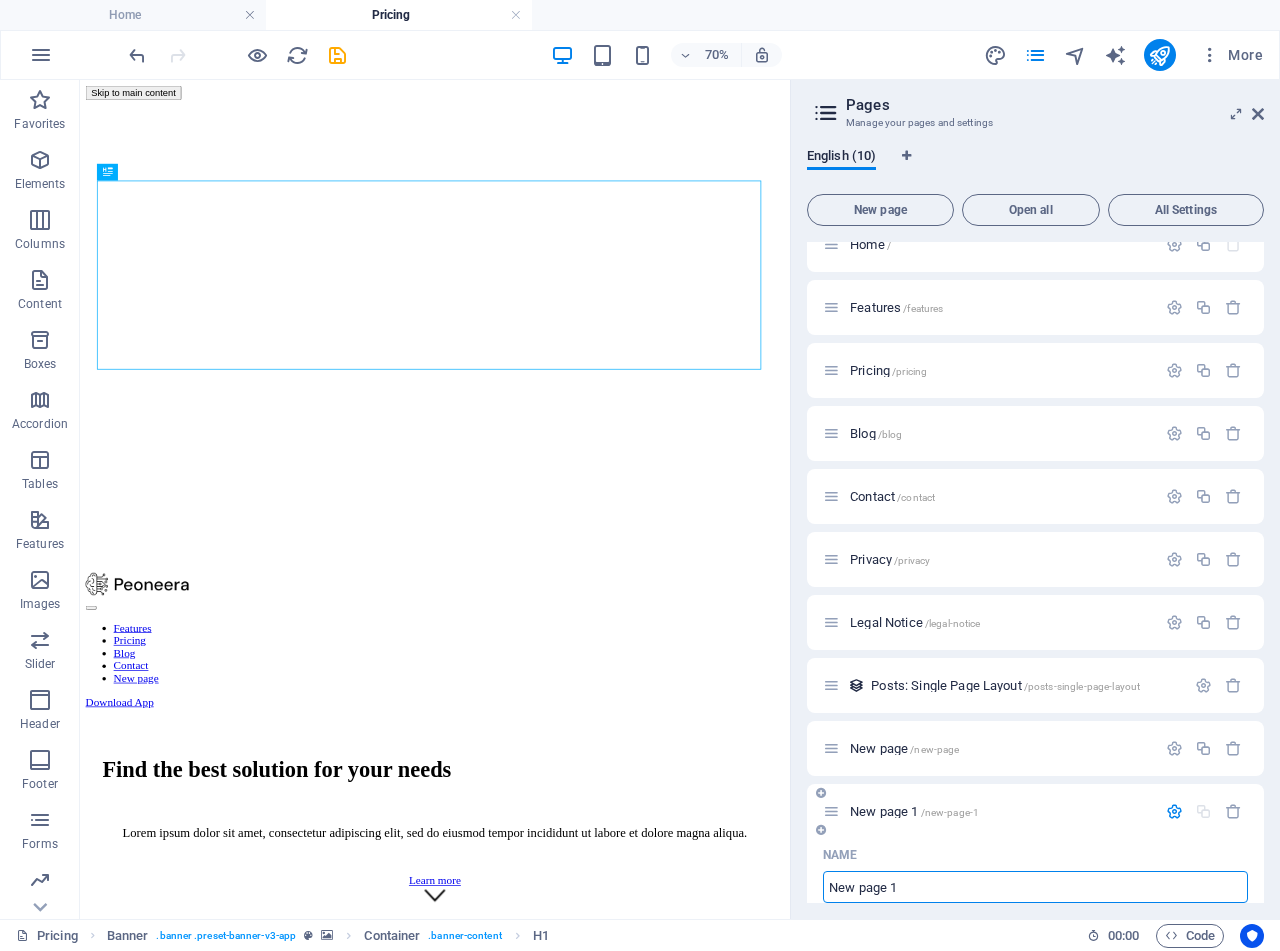 click at bounding box center (1174, 811) 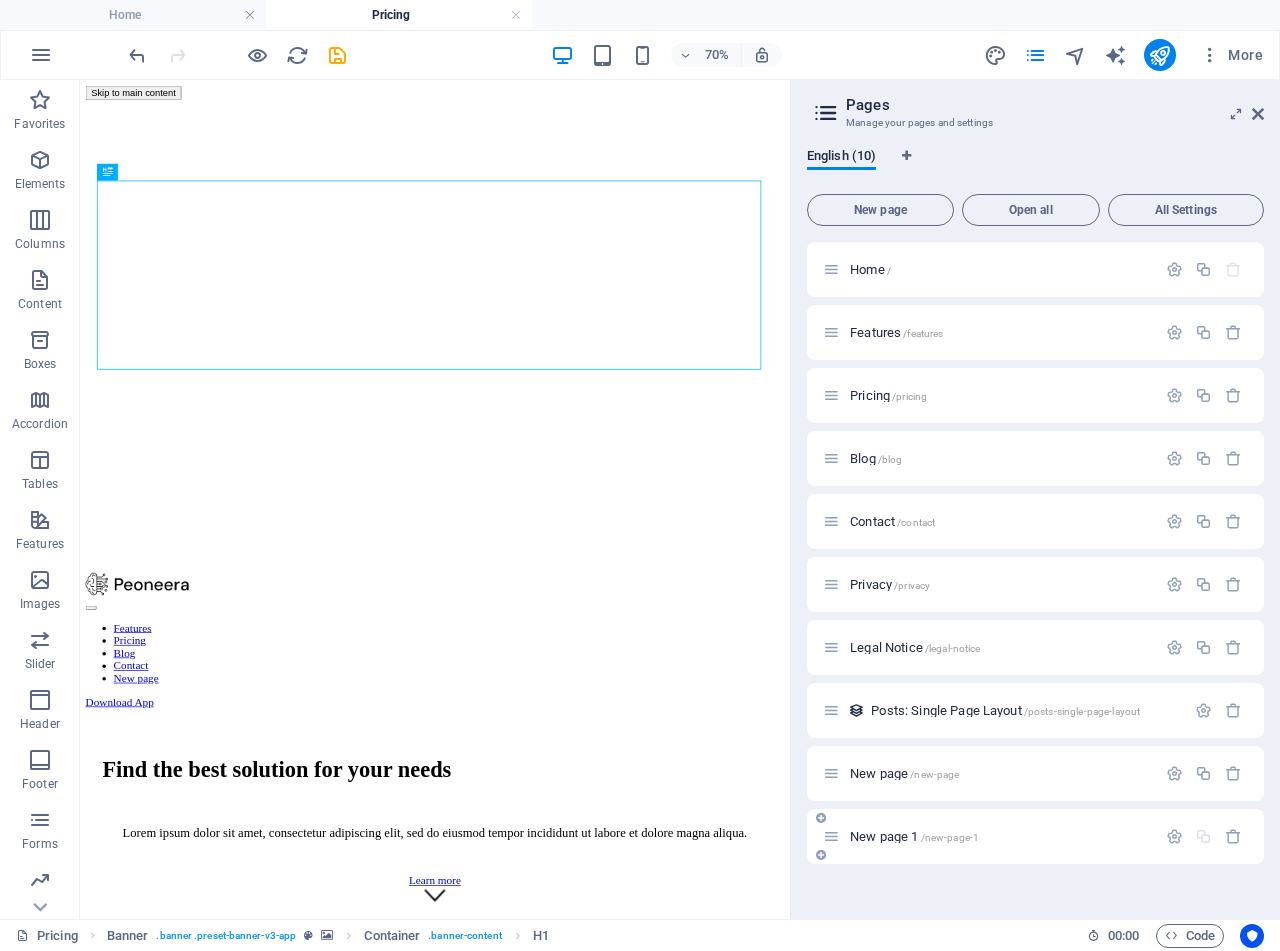 scroll, scrollTop: 0, scrollLeft: 0, axis: both 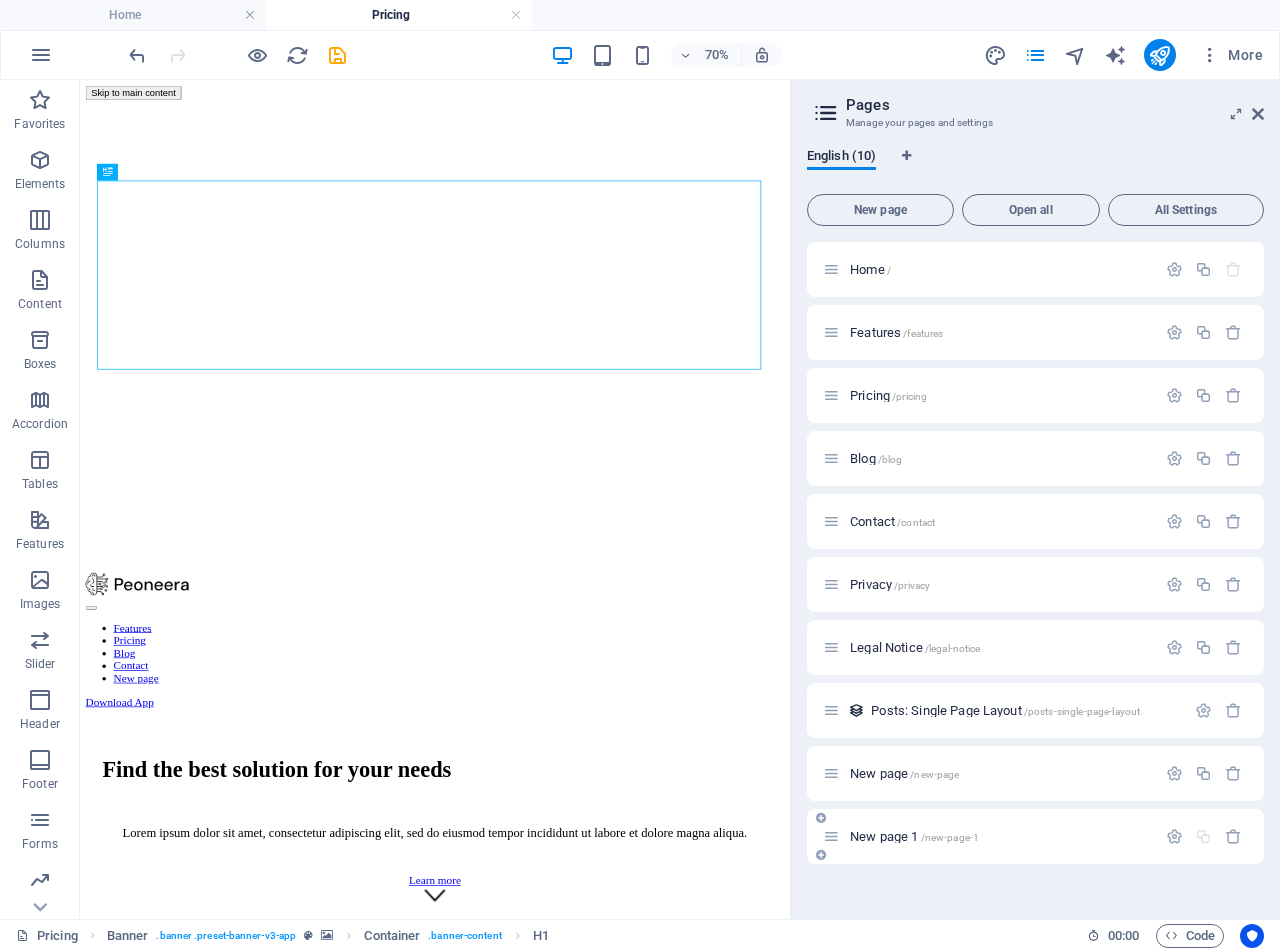 click on "/new-page-1" at bounding box center [950, 837] 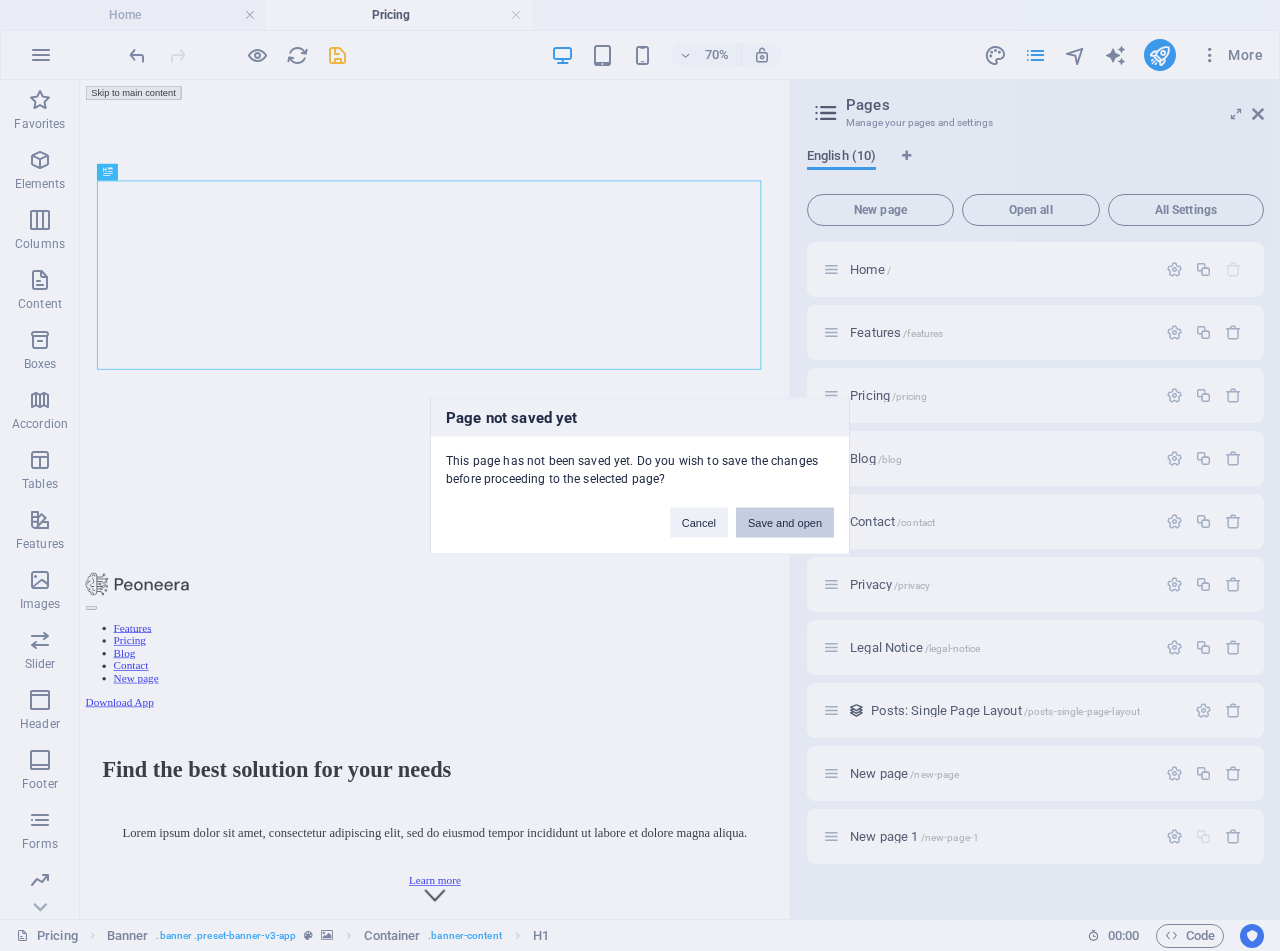 click on "Save and open" at bounding box center [785, 522] 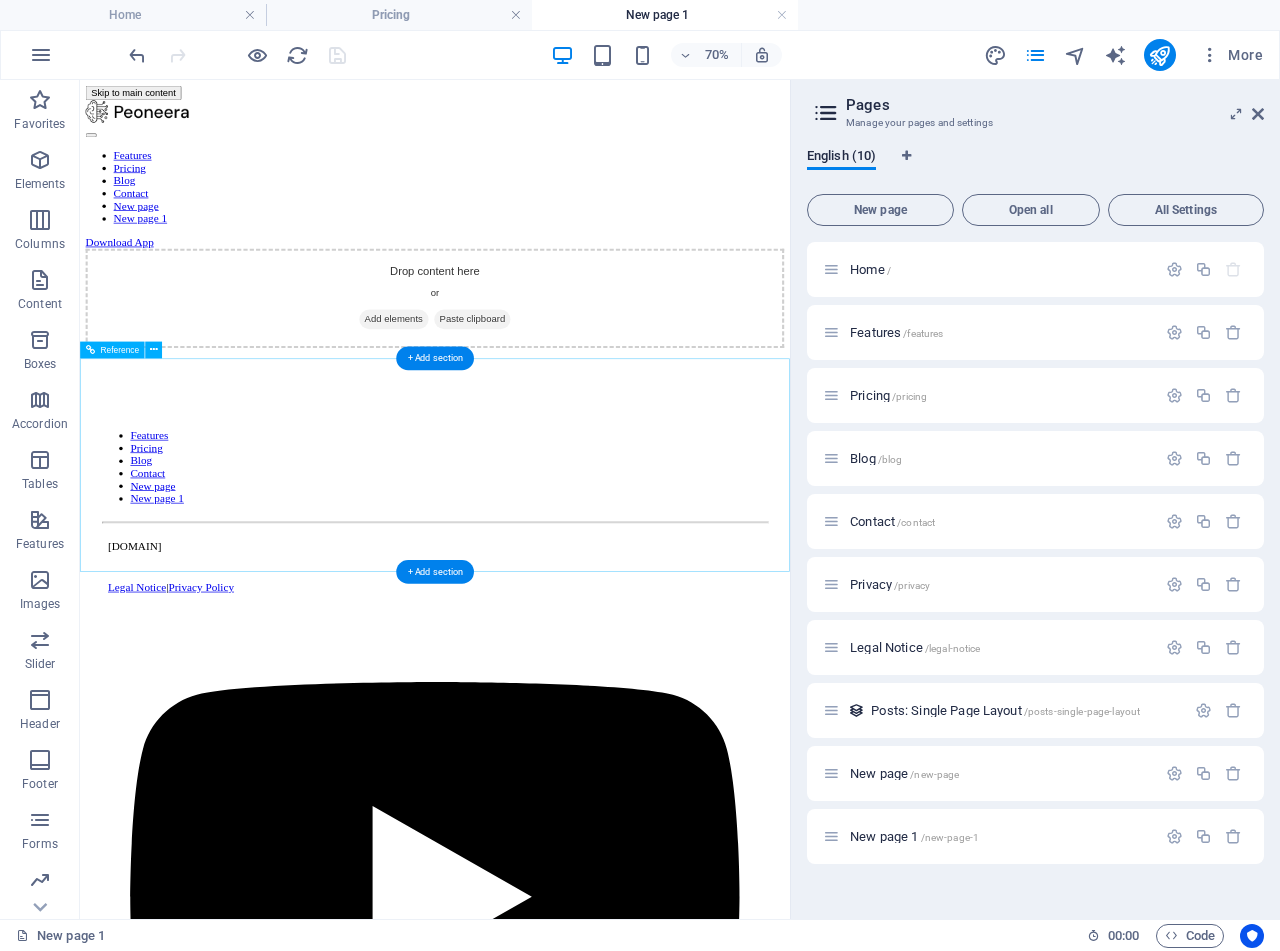 scroll, scrollTop: 0, scrollLeft: 0, axis: both 